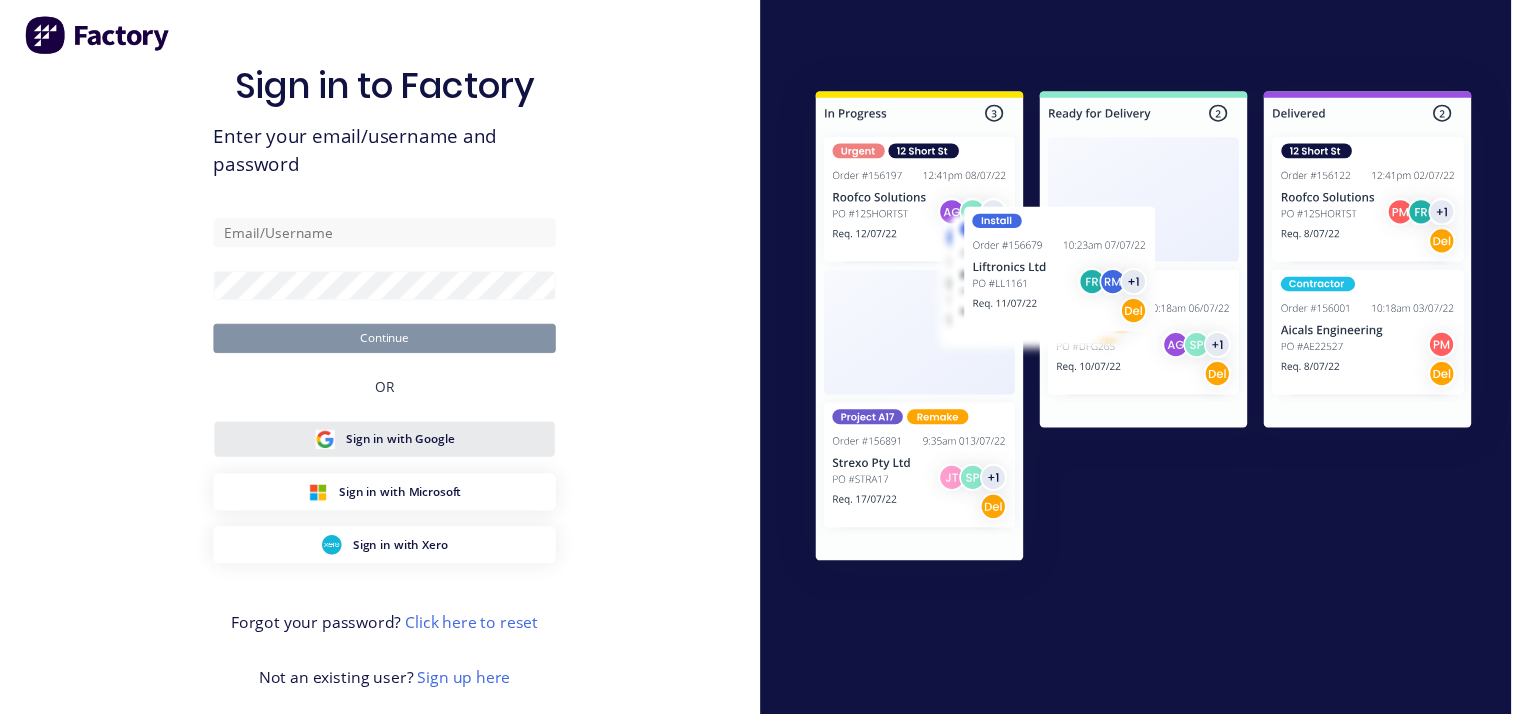 scroll, scrollTop: 0, scrollLeft: 0, axis: both 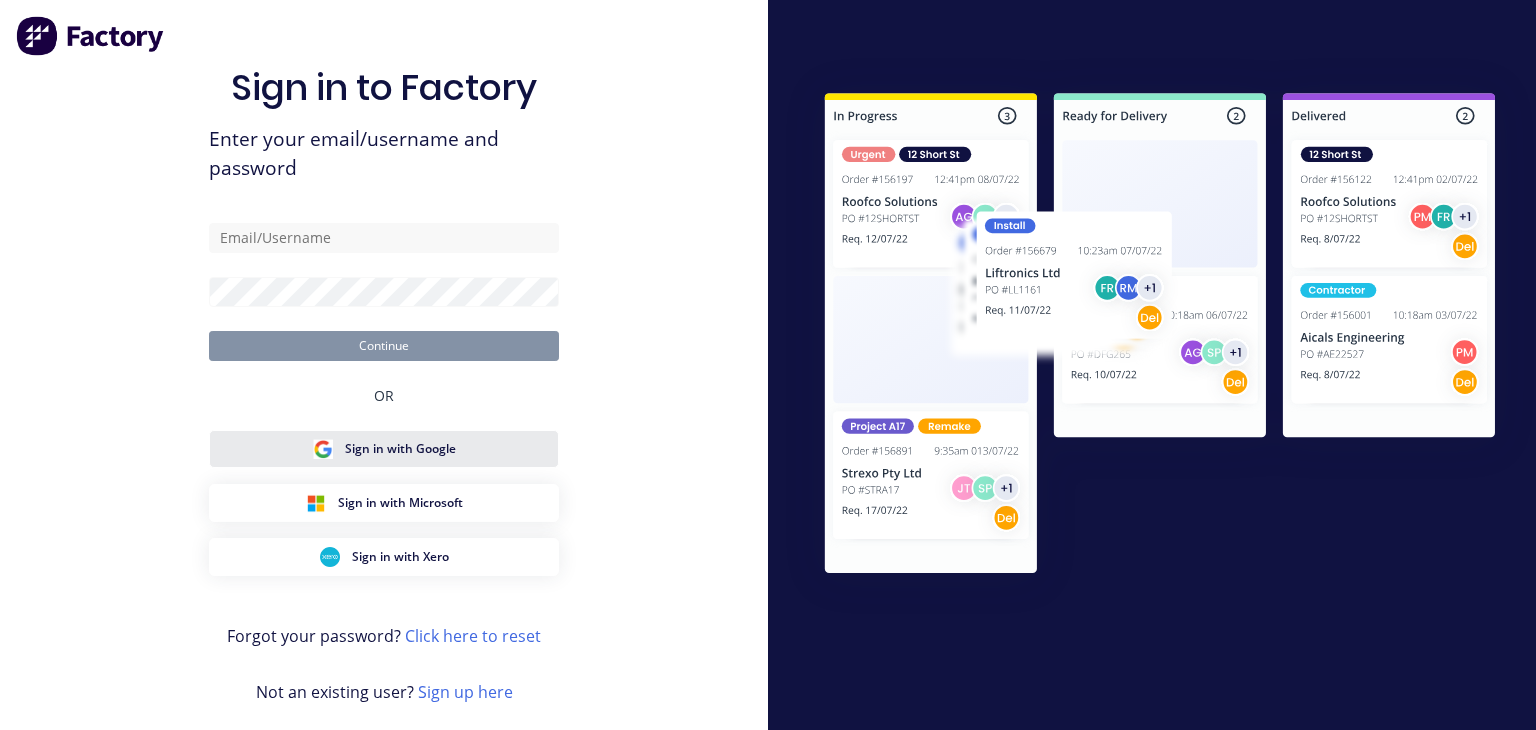click on "Sign in with Google" at bounding box center (400, 449) 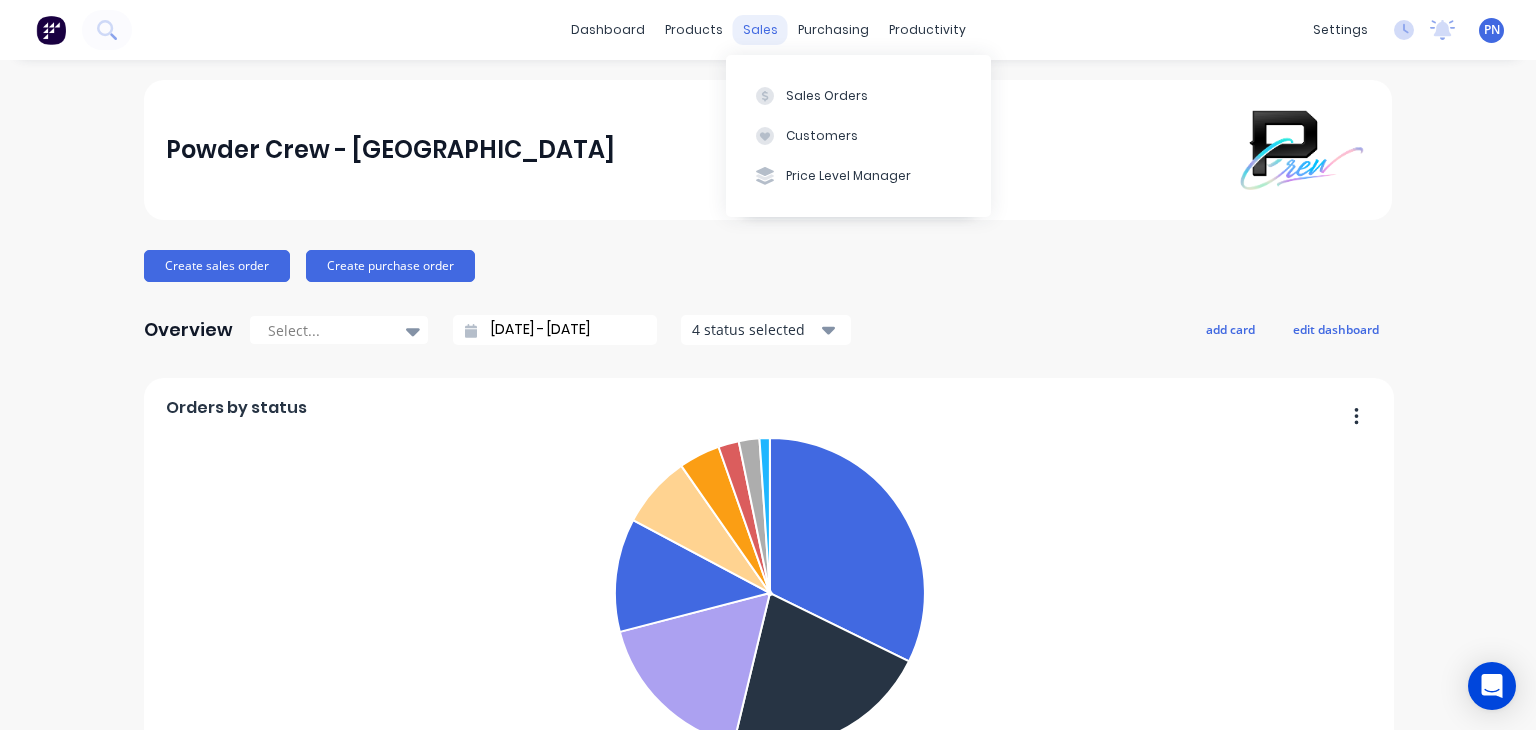 click on "sales" at bounding box center [760, 30] 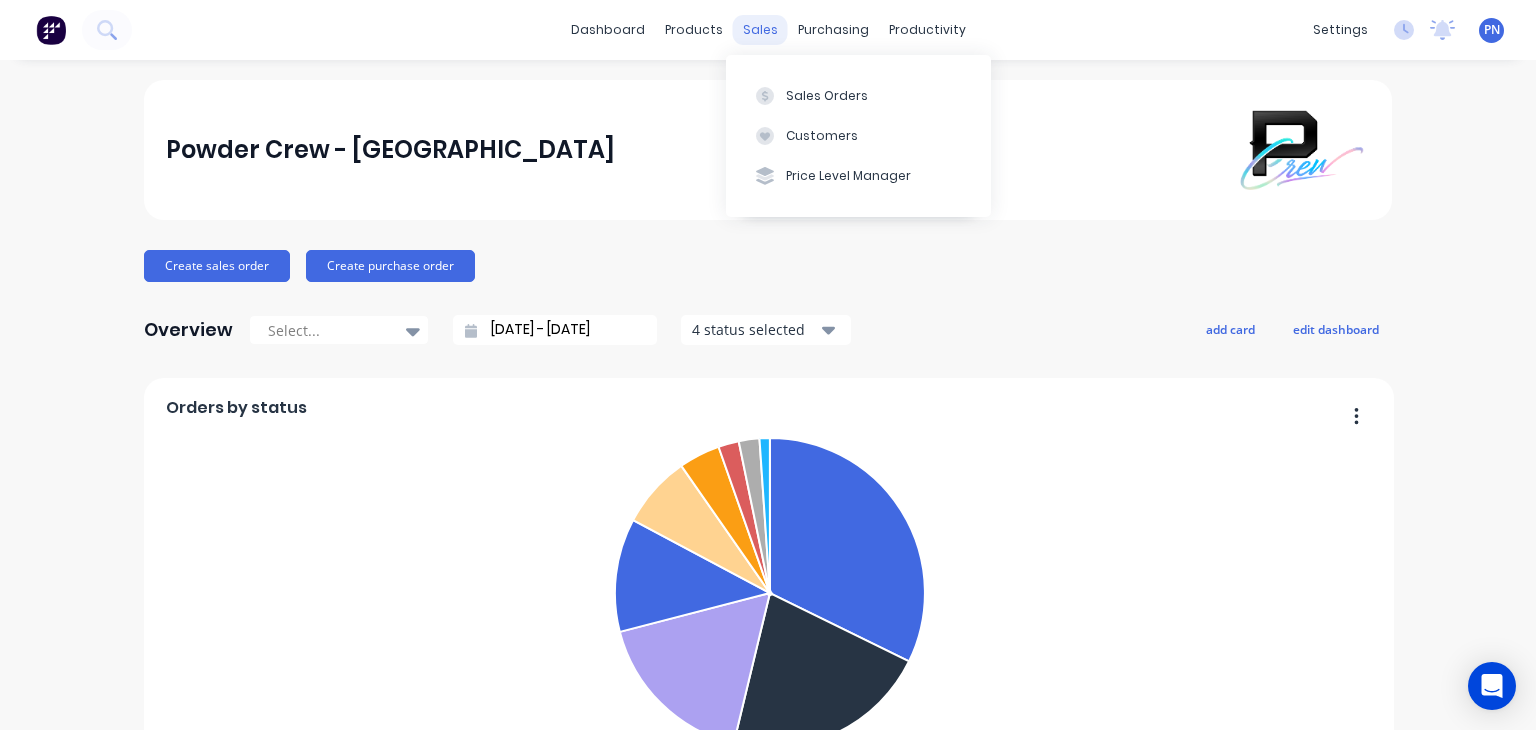 click on "Sales Orders" at bounding box center (858, 95) 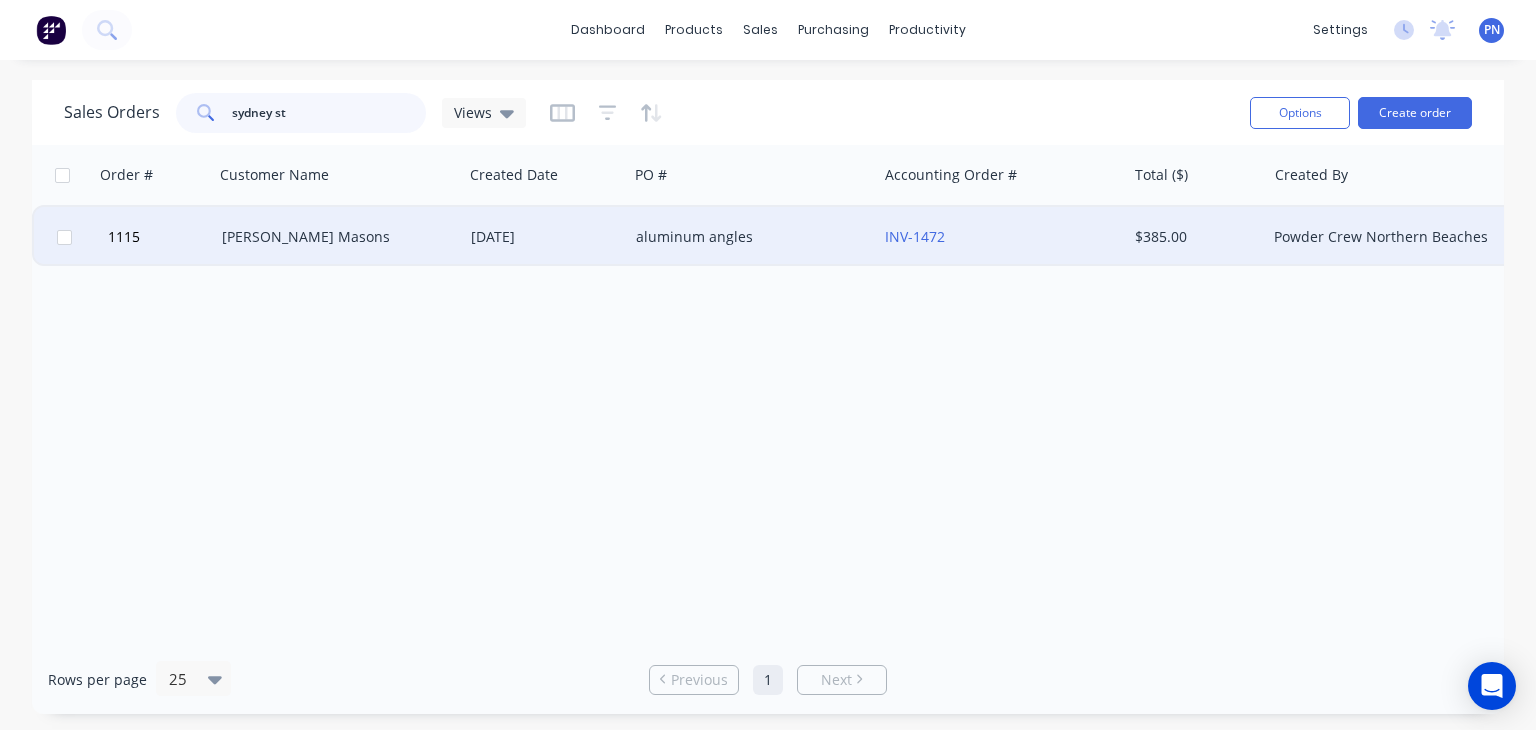 type on "sydney st" 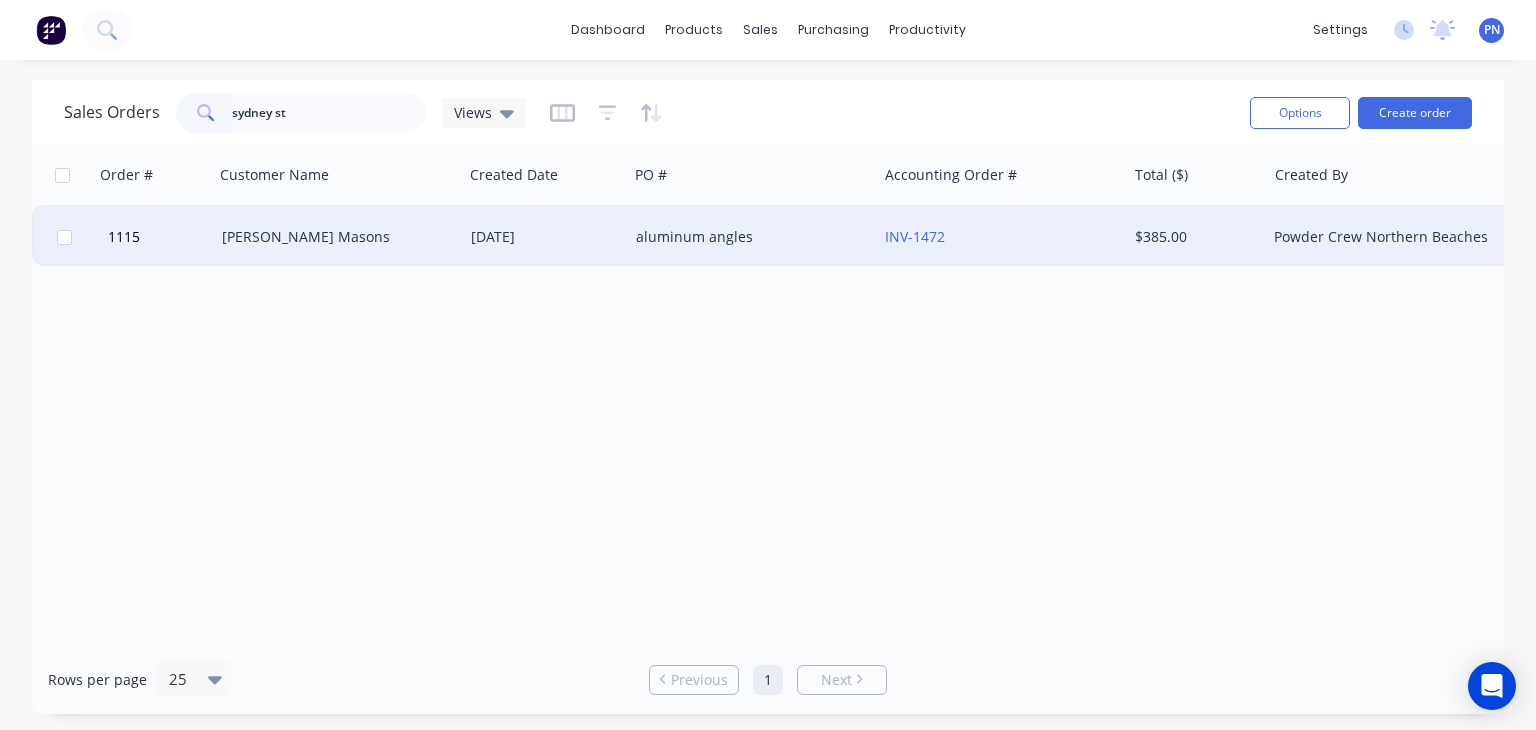 click on "[PERSON_NAME] Masons" at bounding box center [333, 237] 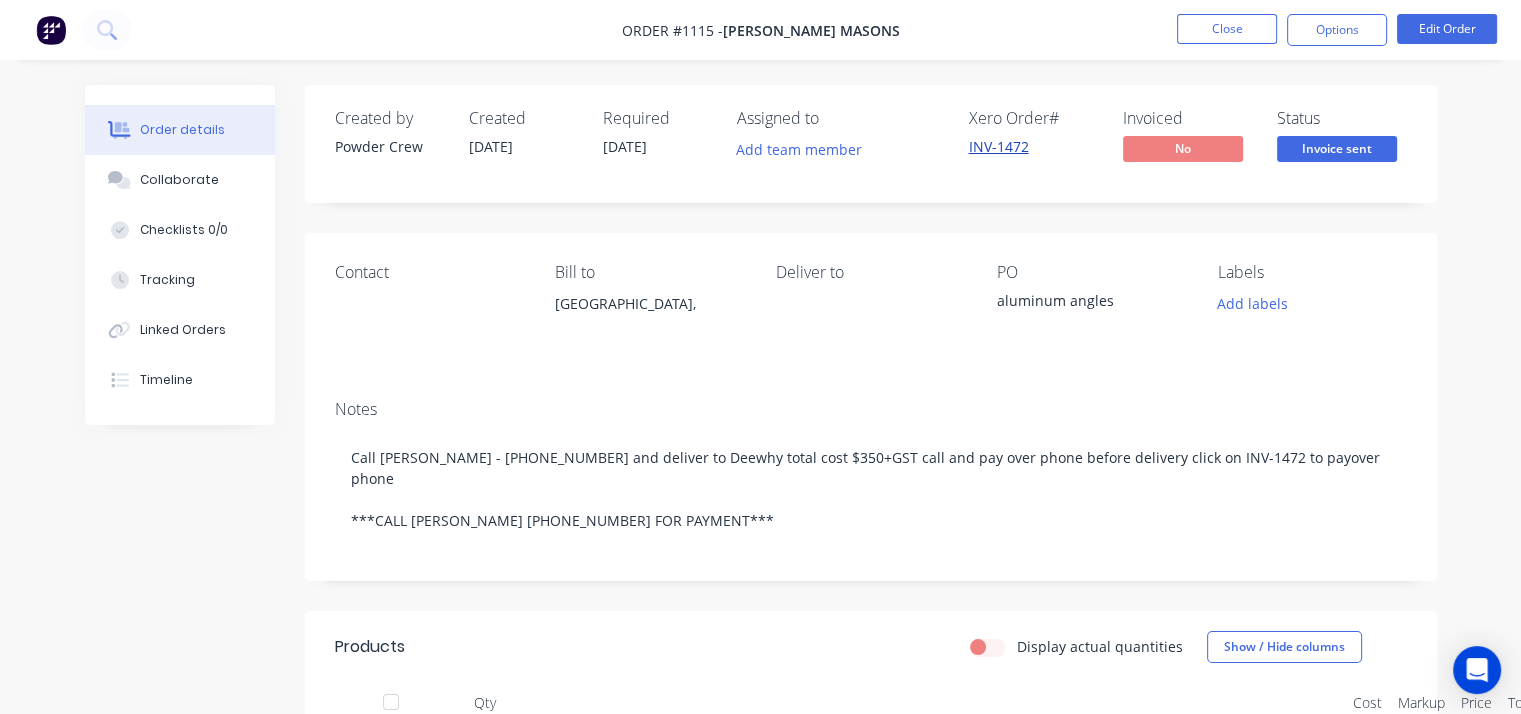 click on "INV-1472" at bounding box center (999, 146) 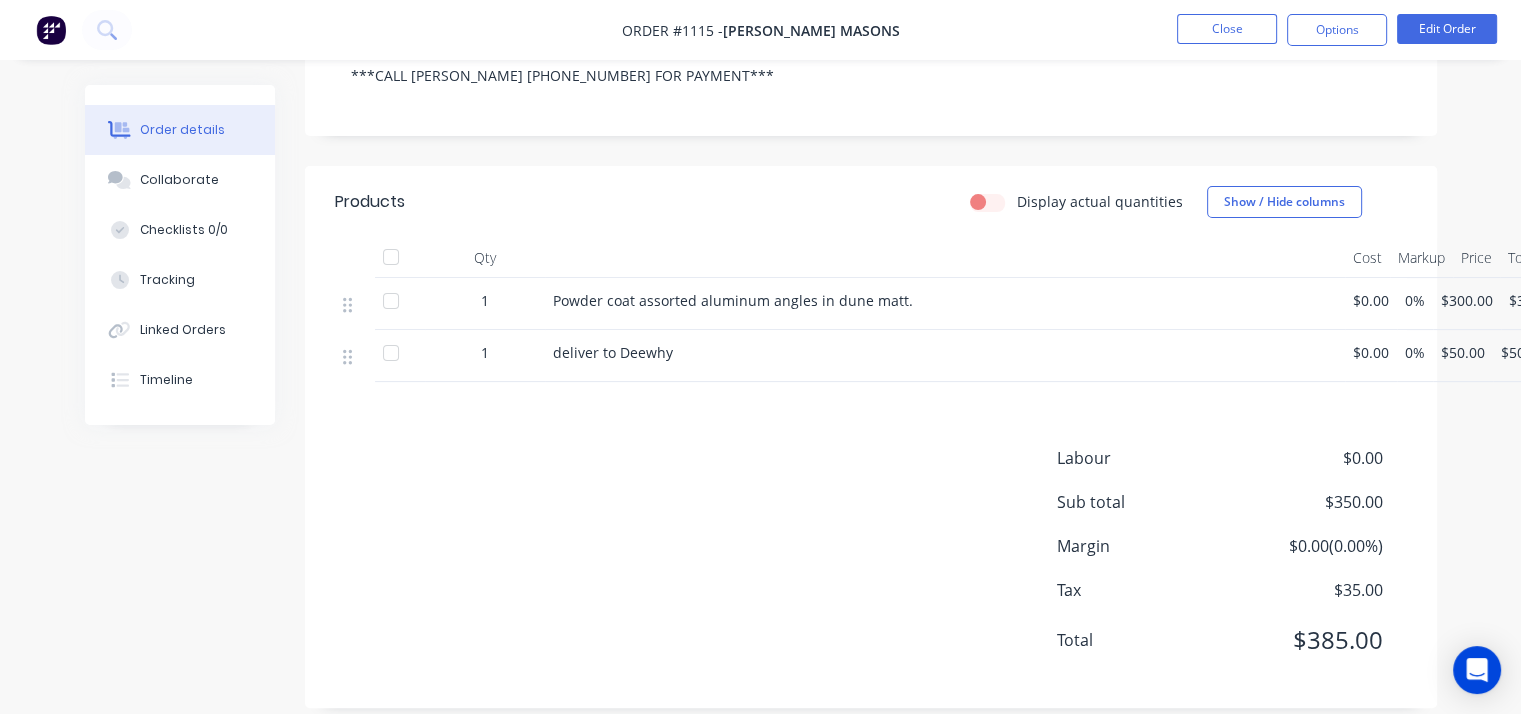 scroll, scrollTop: 447, scrollLeft: 0, axis: vertical 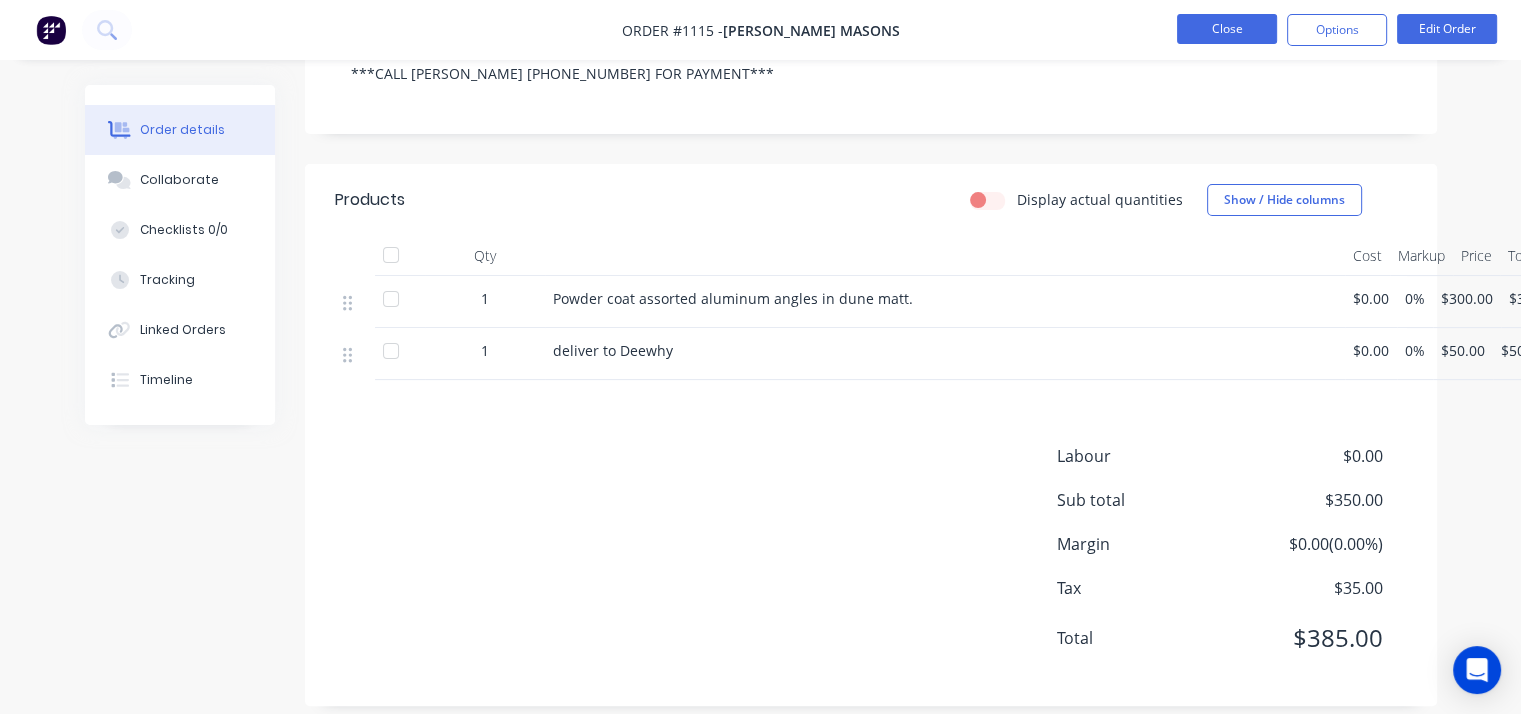 click on "Close" at bounding box center [1227, 29] 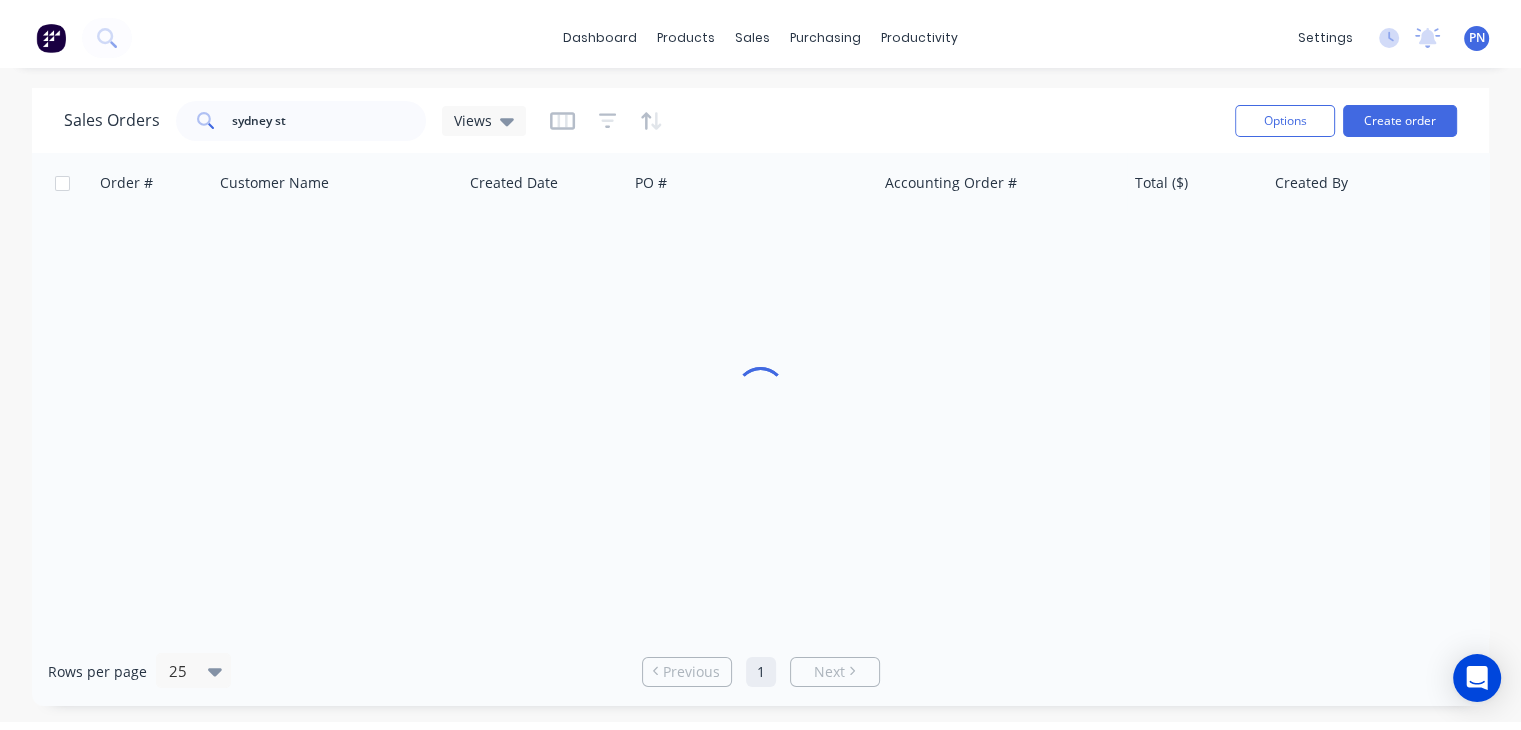scroll, scrollTop: 0, scrollLeft: 0, axis: both 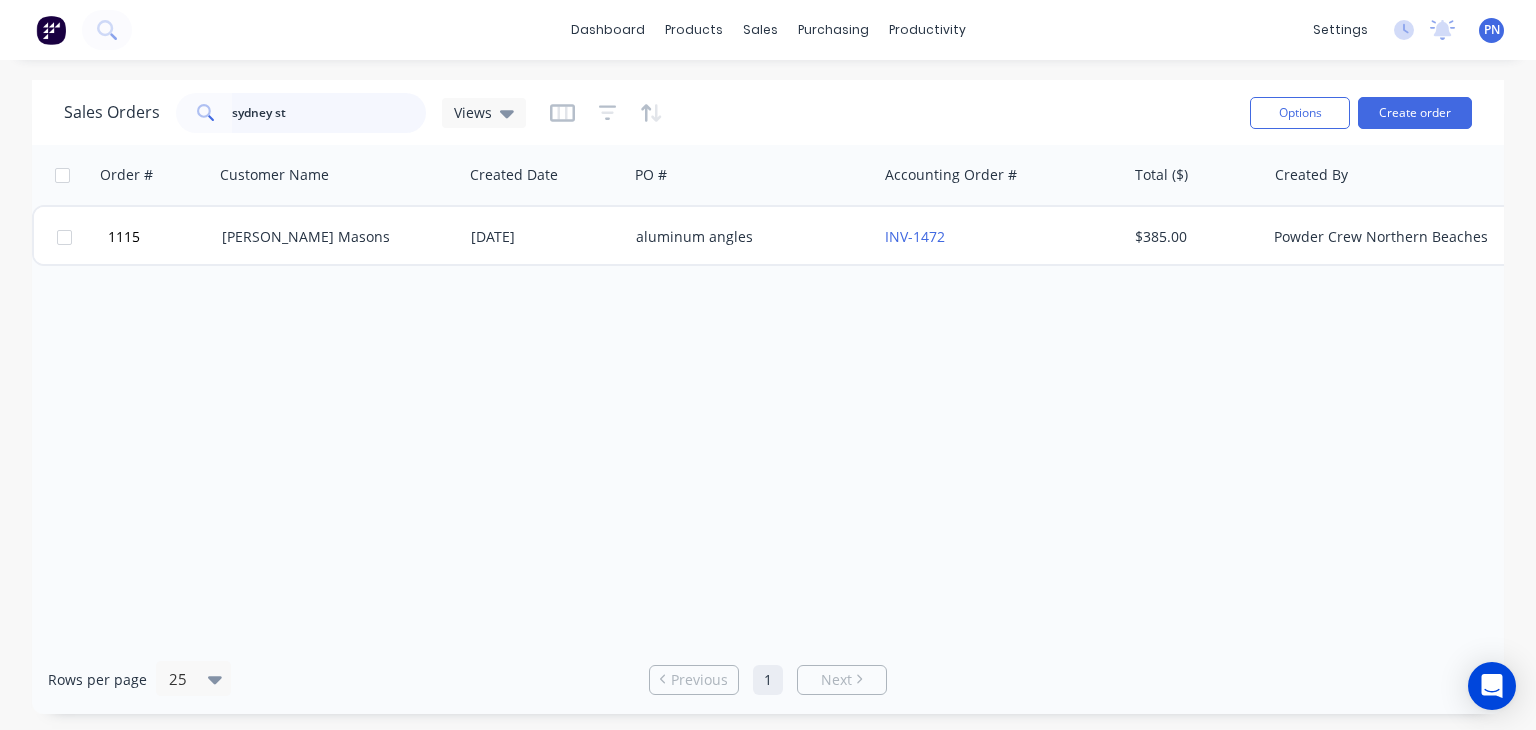click on "sydney st" at bounding box center (329, 113) 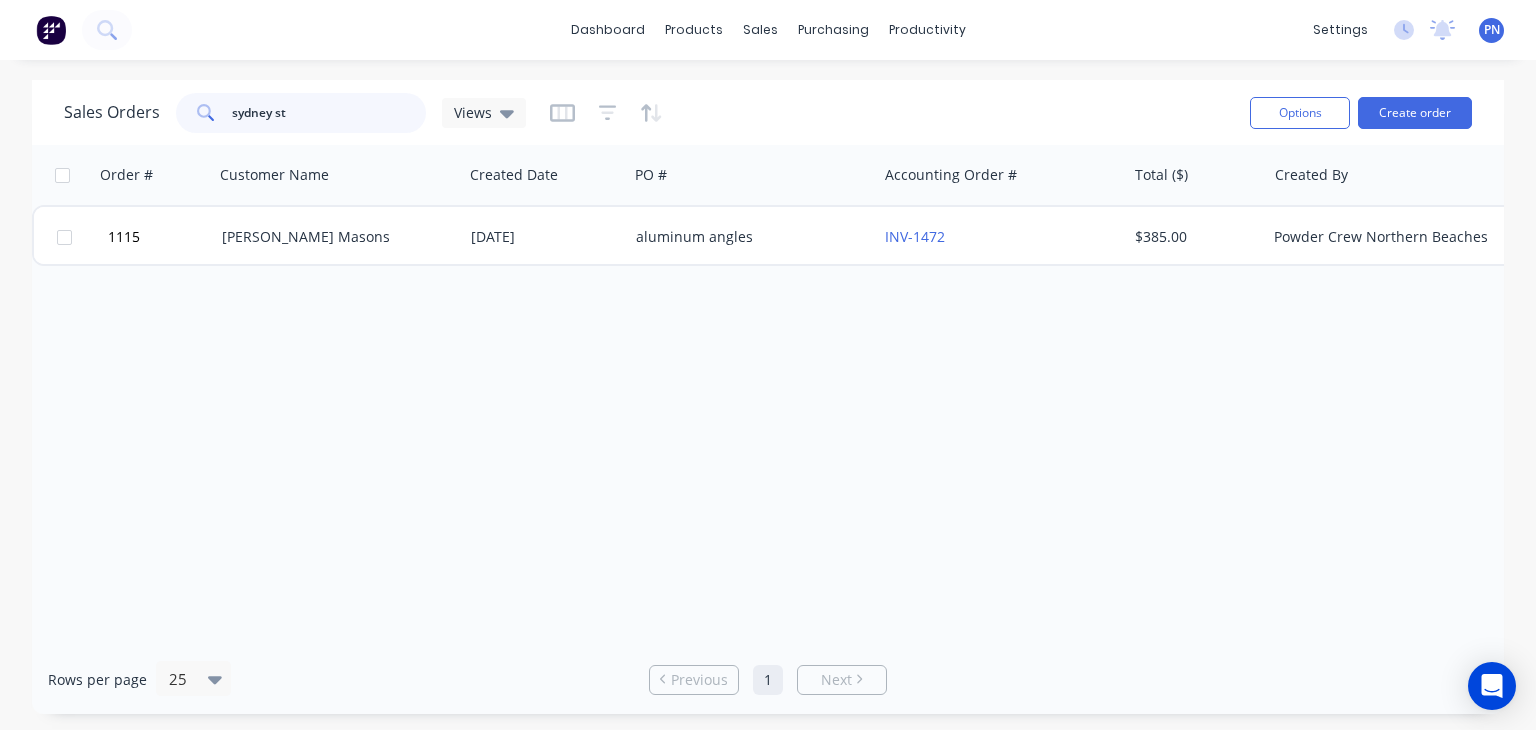 click on "sydney st" at bounding box center (329, 113) 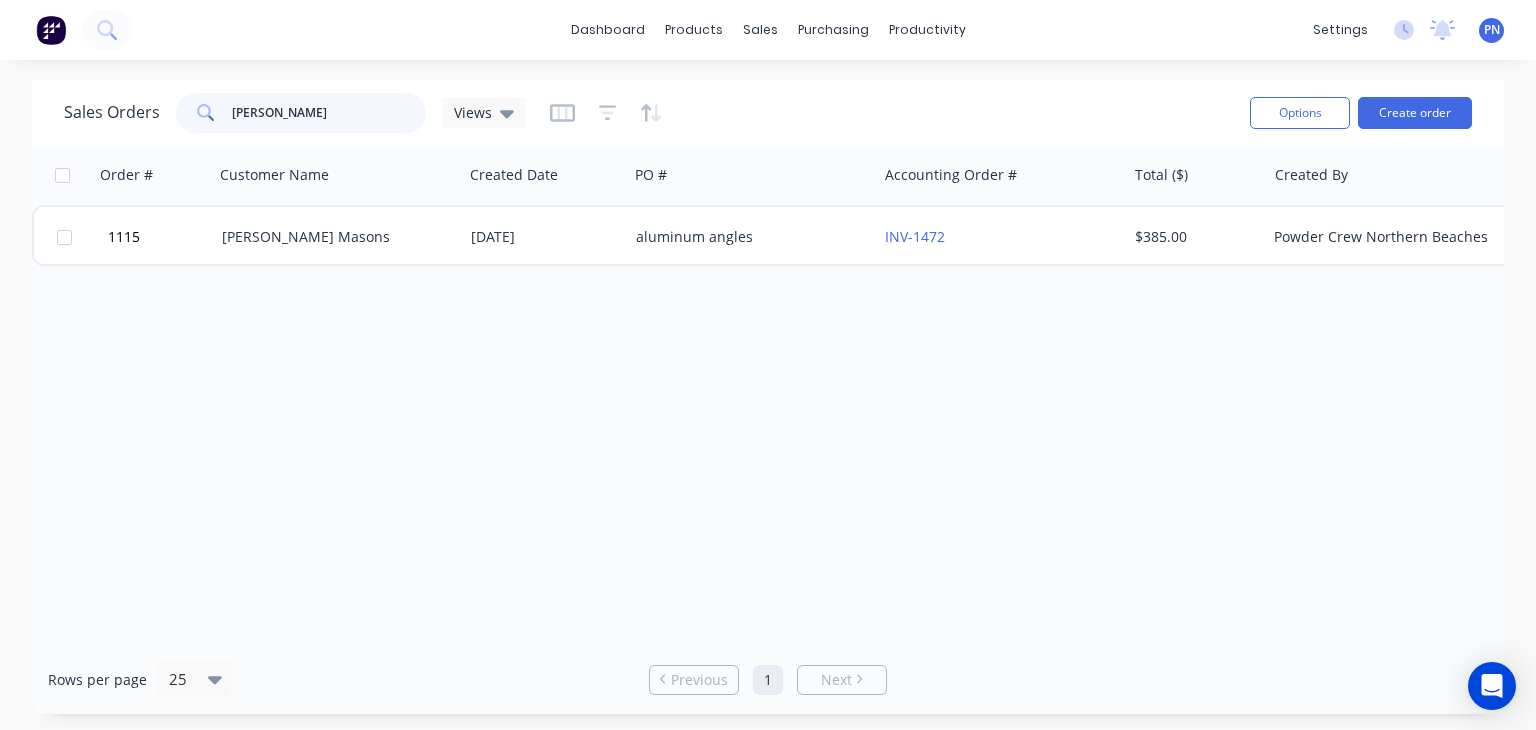type on "[PERSON_NAME]" 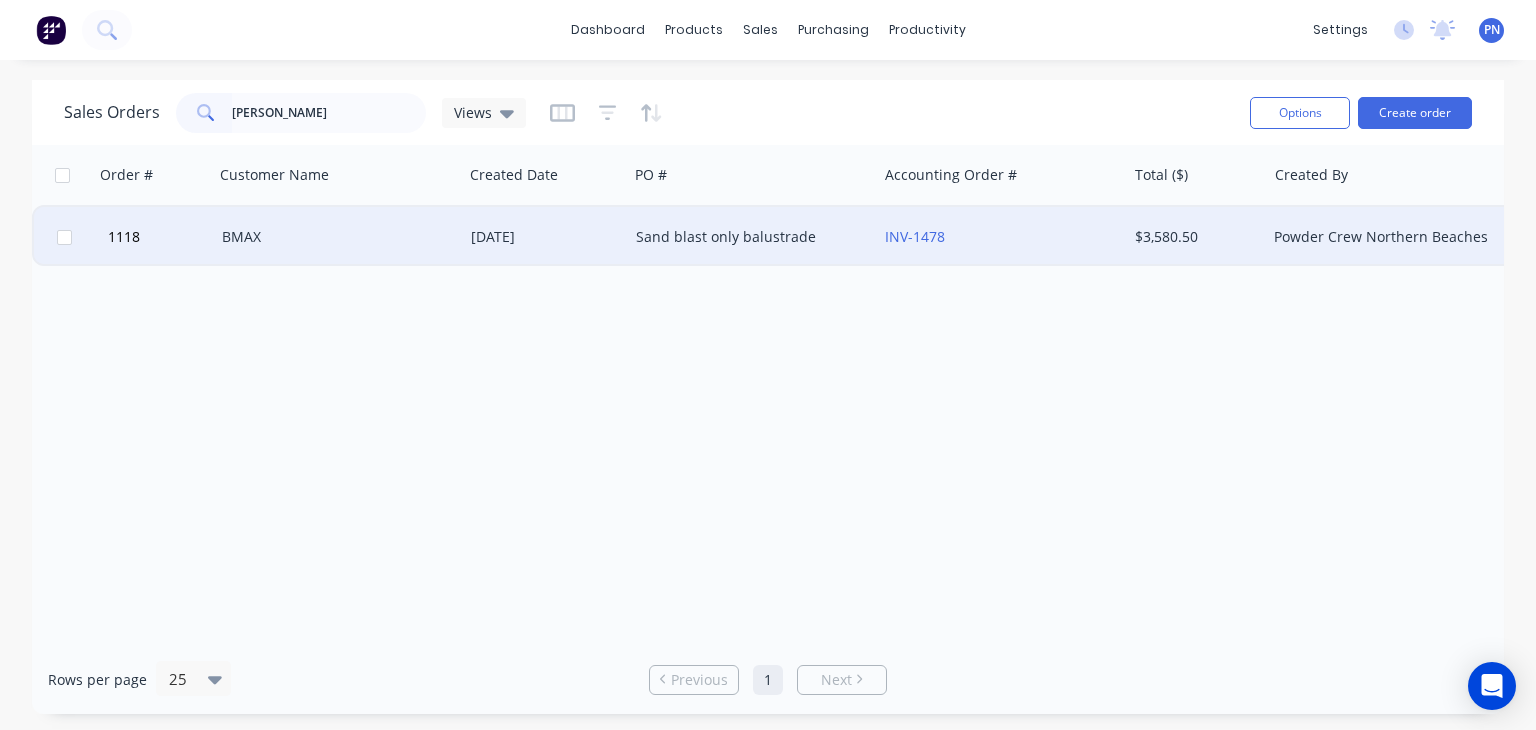 click on "[DATE]" at bounding box center [545, 237] 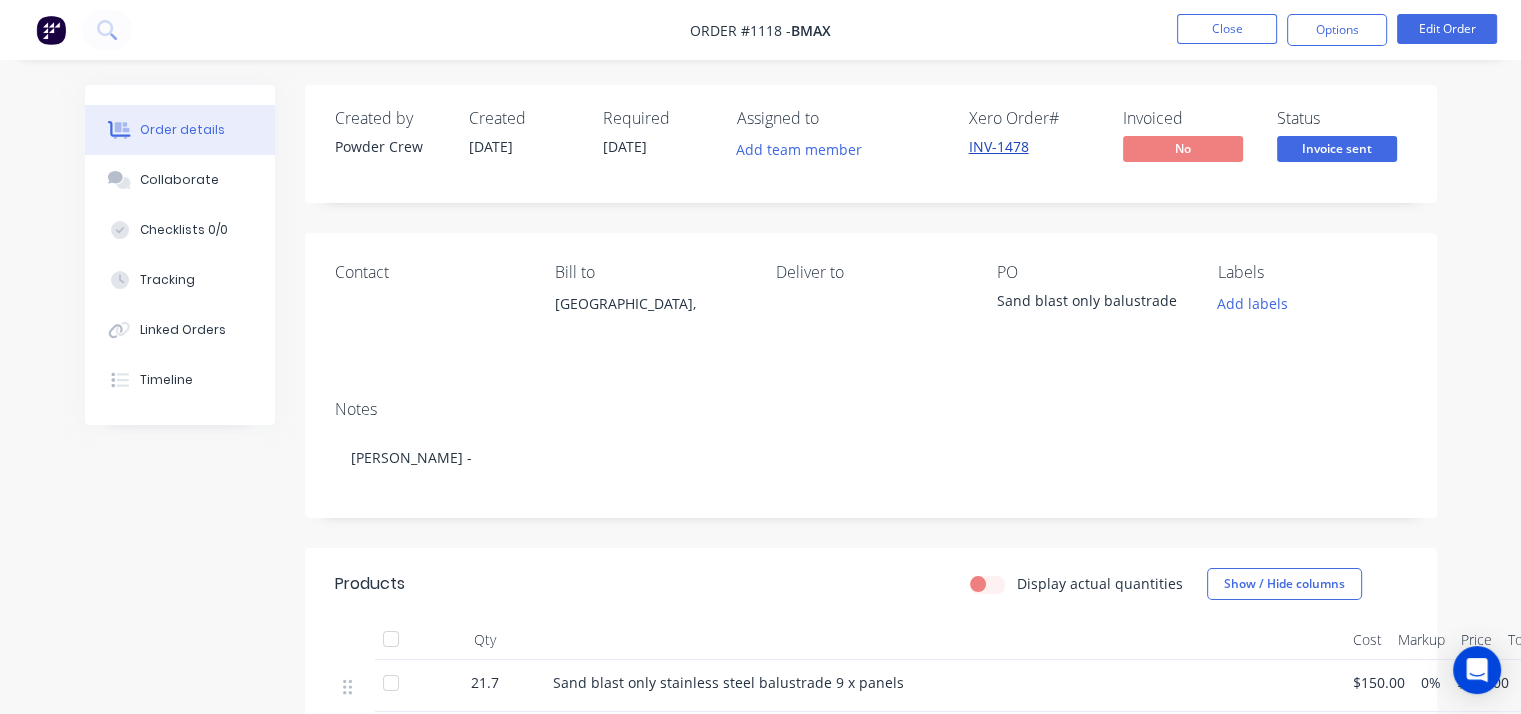 click on "INV-1478" at bounding box center [999, 146] 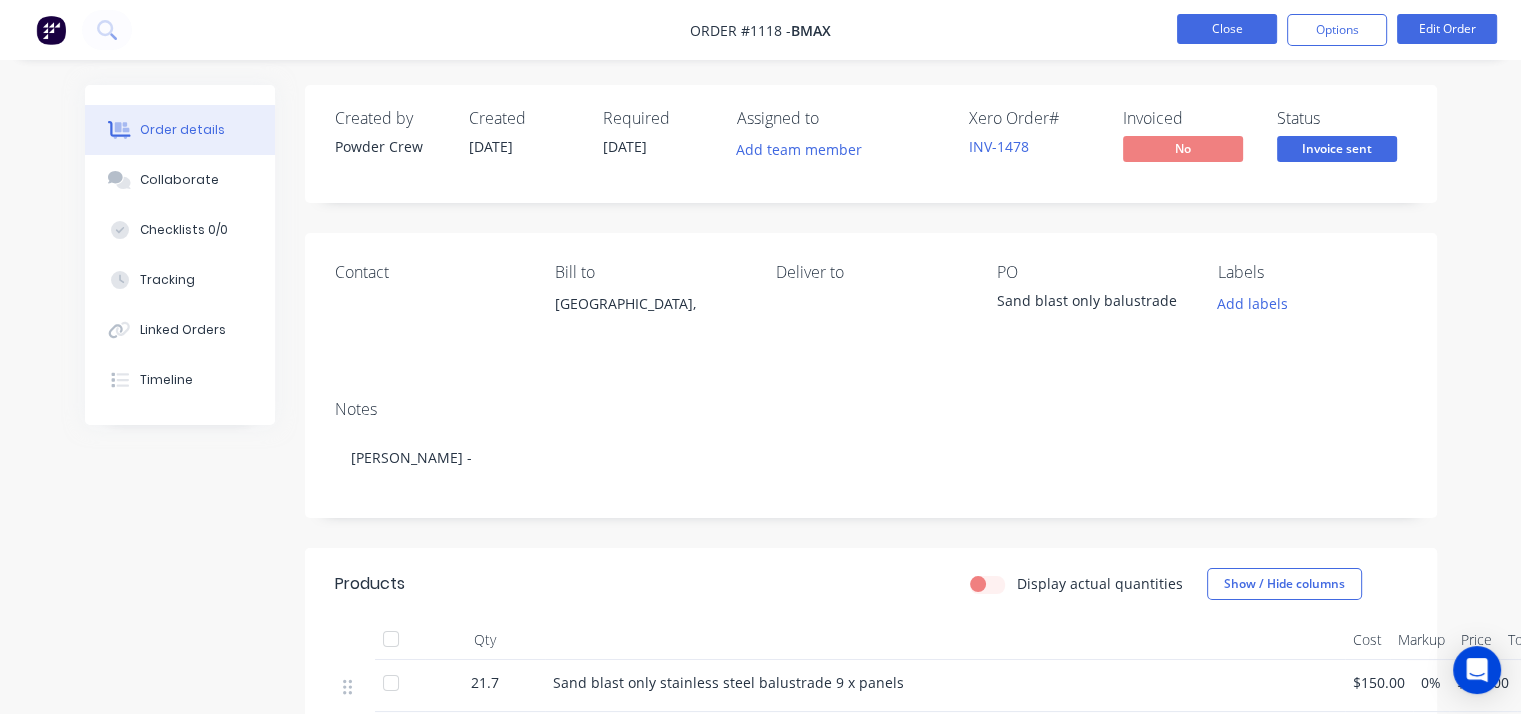 click on "Close" at bounding box center (1227, 29) 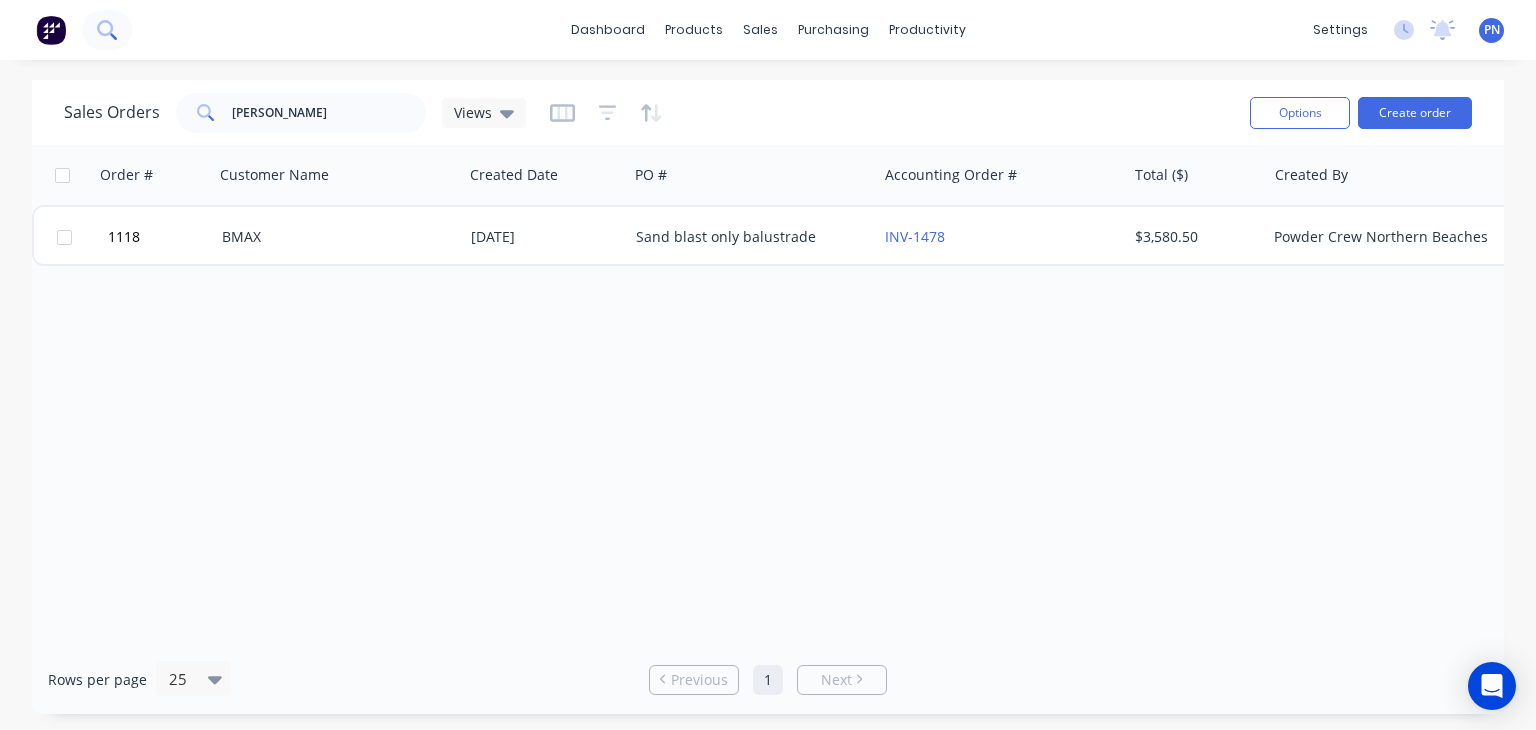 click 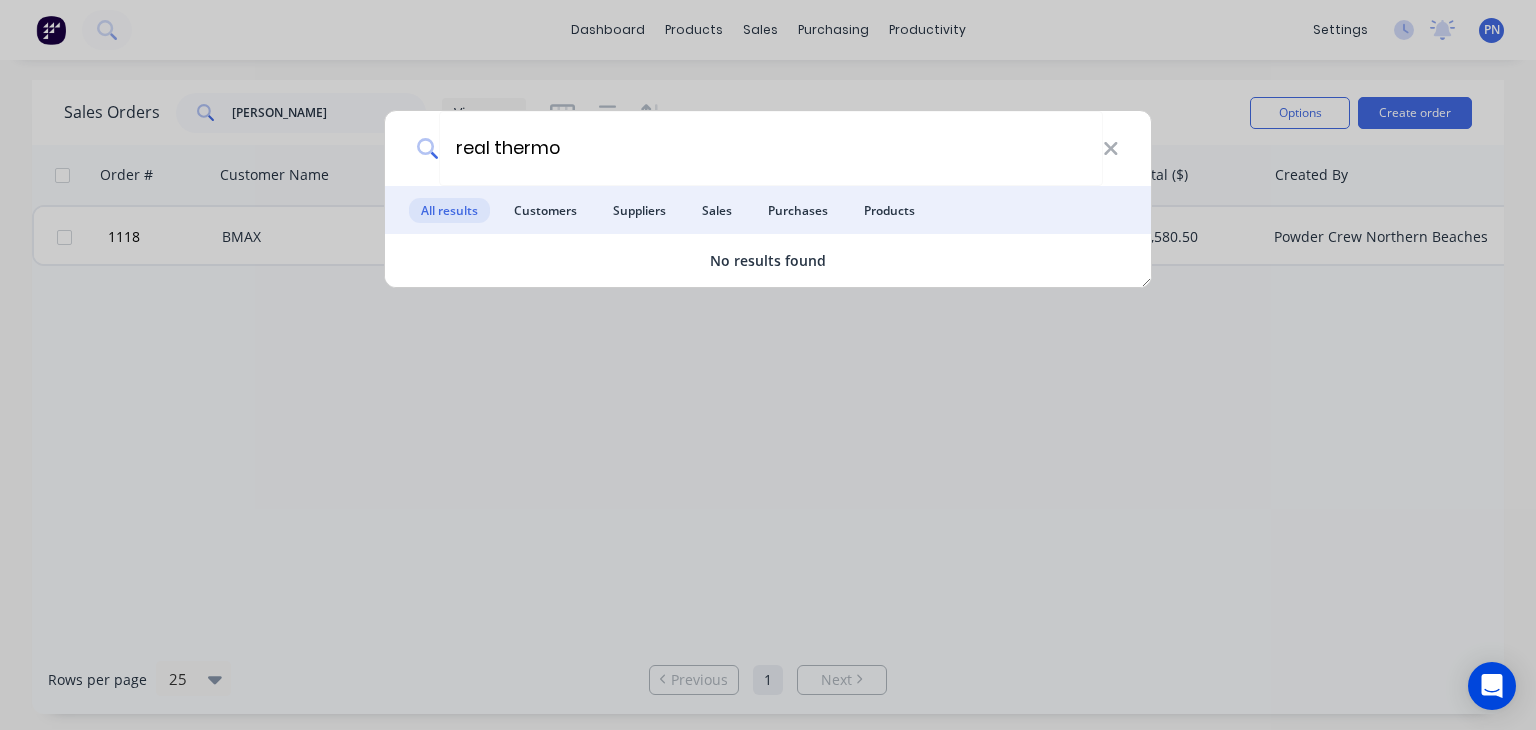 drag, startPoint x: 581, startPoint y: 153, endPoint x: 348, endPoint y: 158, distance: 233.05363 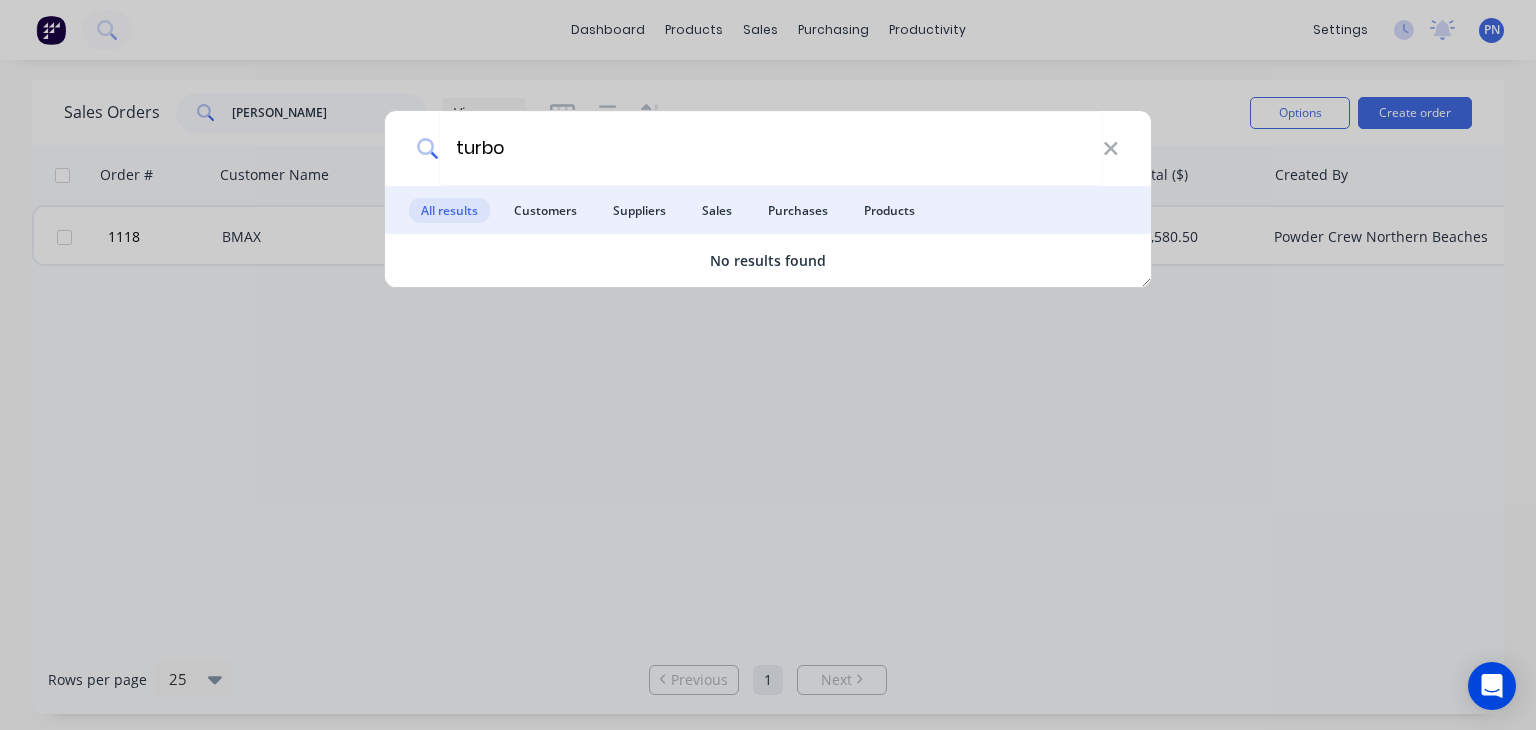 type on "turbo" 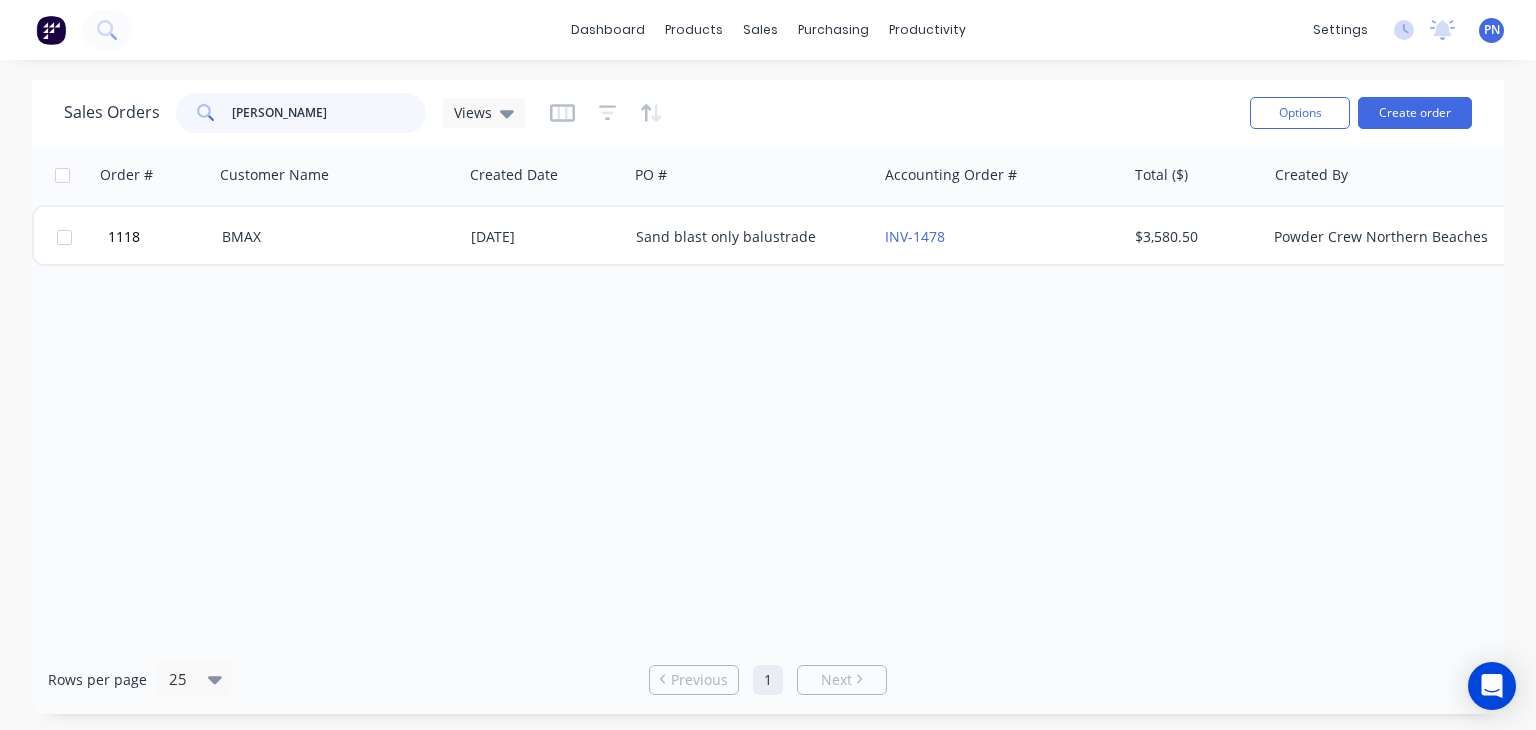 drag, startPoint x: 284, startPoint y: 108, endPoint x: 68, endPoint y: 95, distance: 216.39085 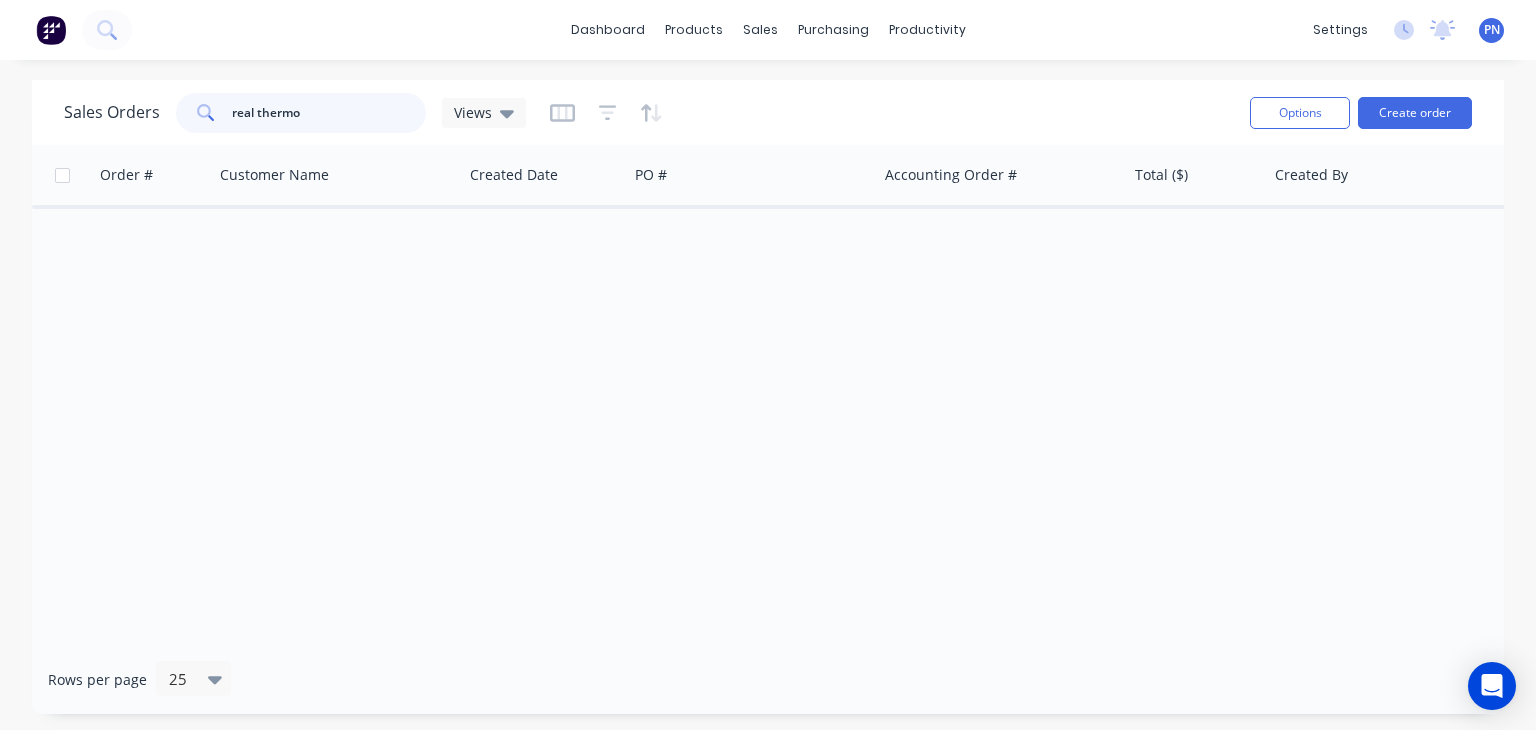 drag, startPoint x: 330, startPoint y: 121, endPoint x: 84, endPoint y: 113, distance: 246.13005 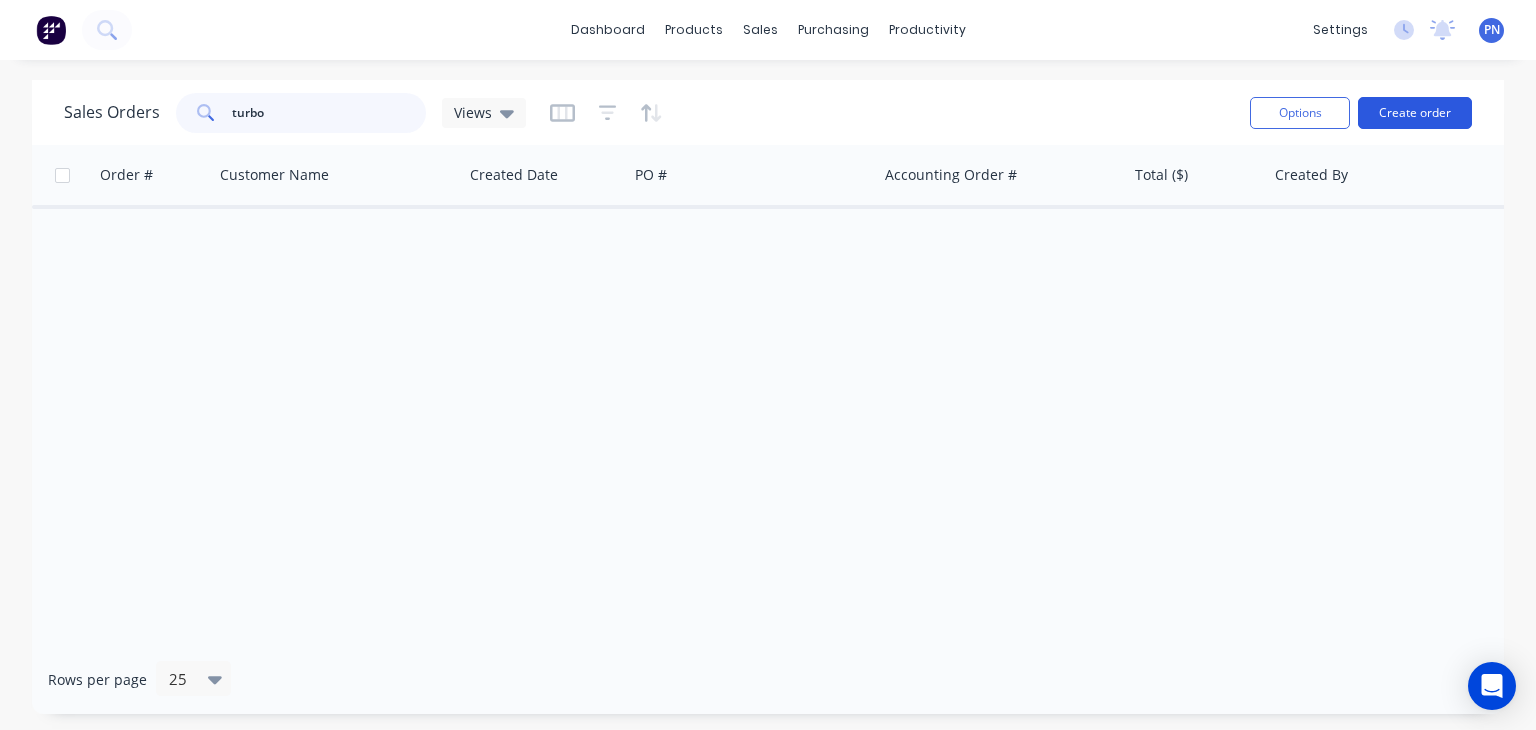 type on "turbo" 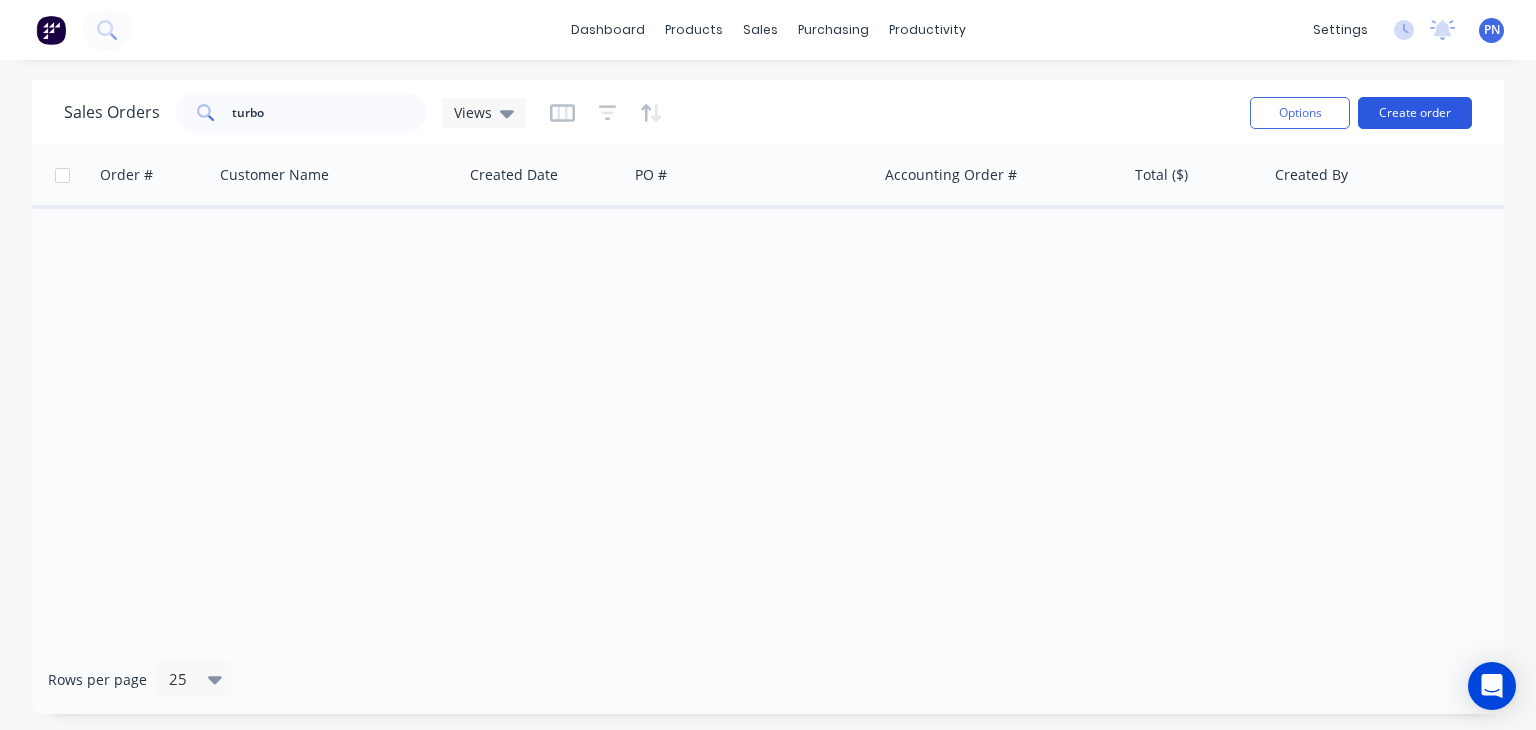 click on "Create order" at bounding box center (1415, 113) 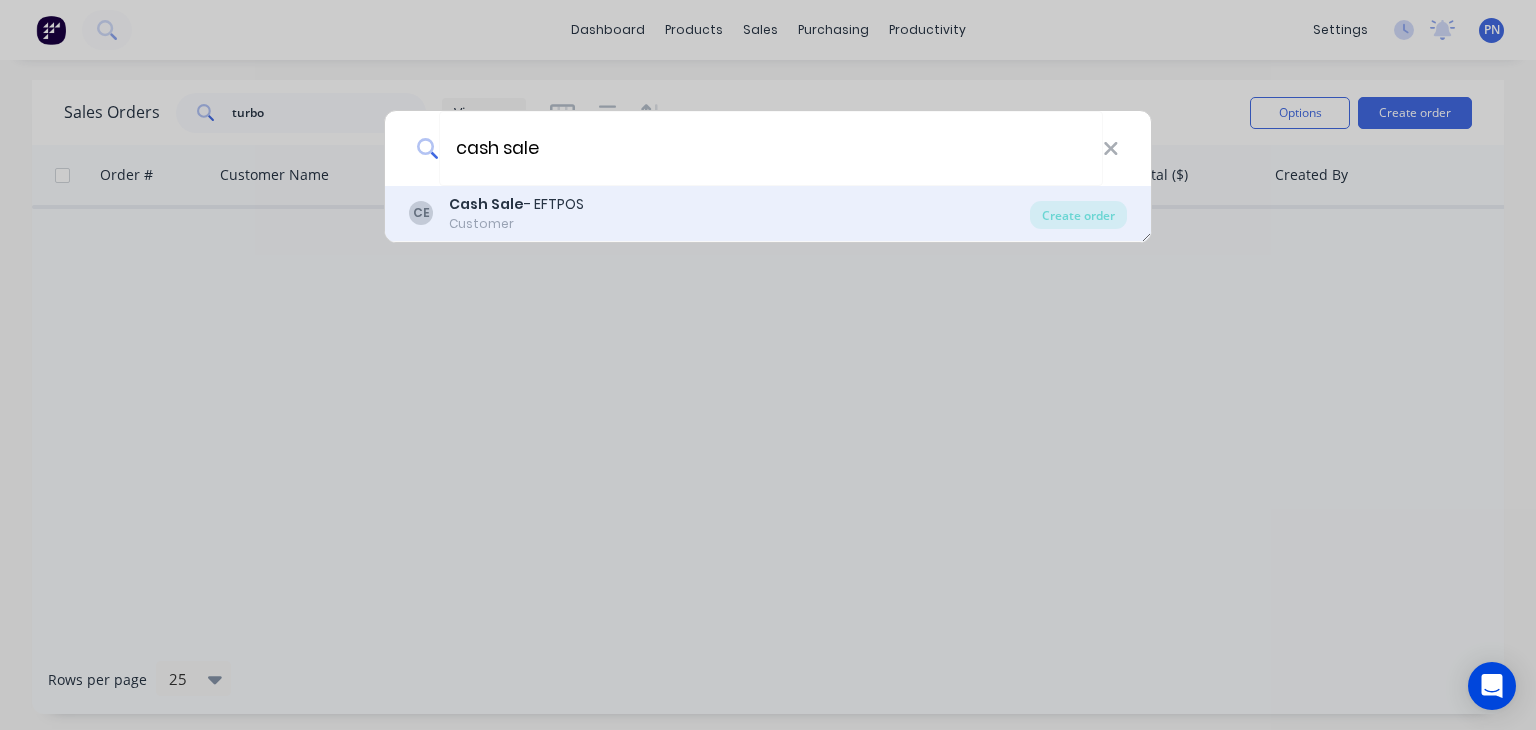 type on "cash sale" 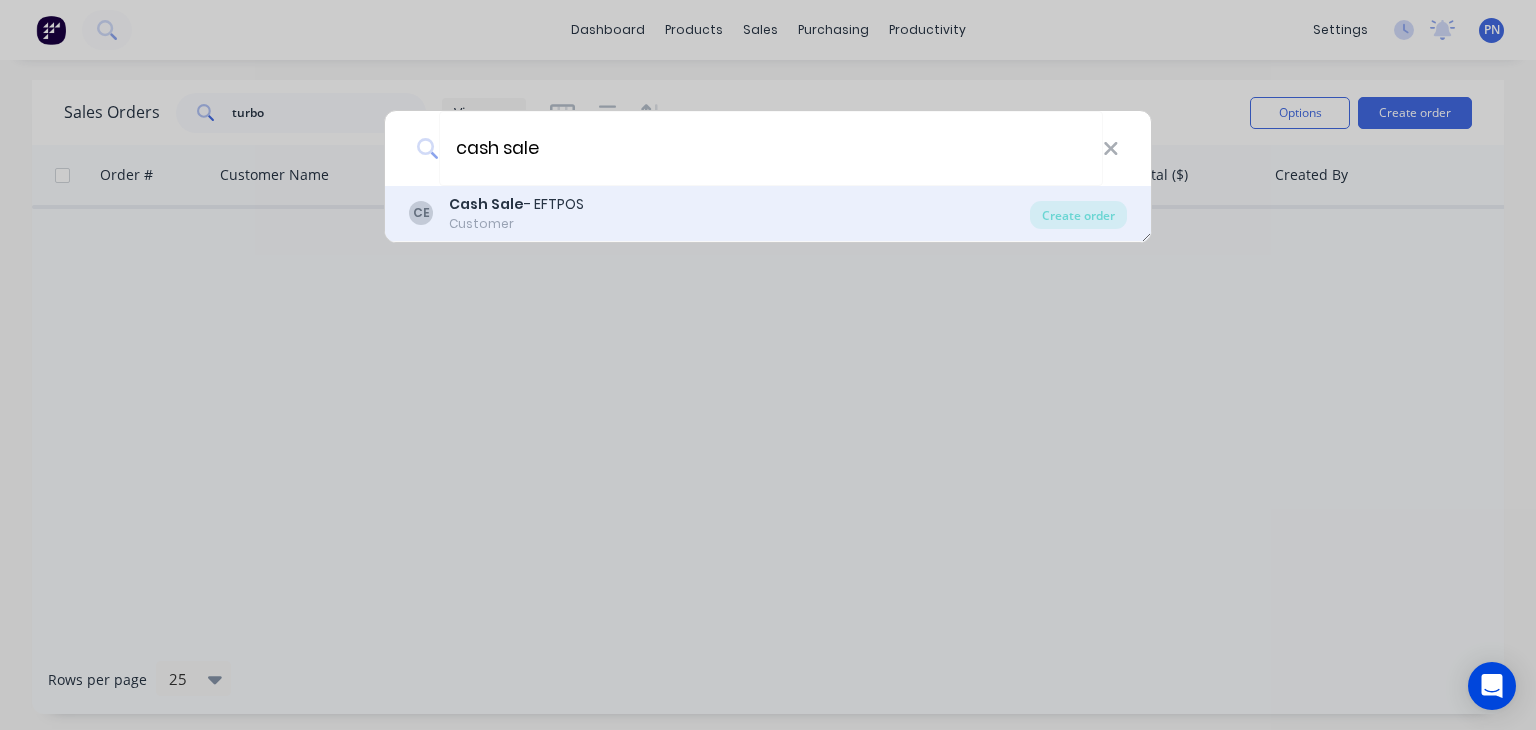 click on "Cash Sale  - EFTPOS" at bounding box center (516, 204) 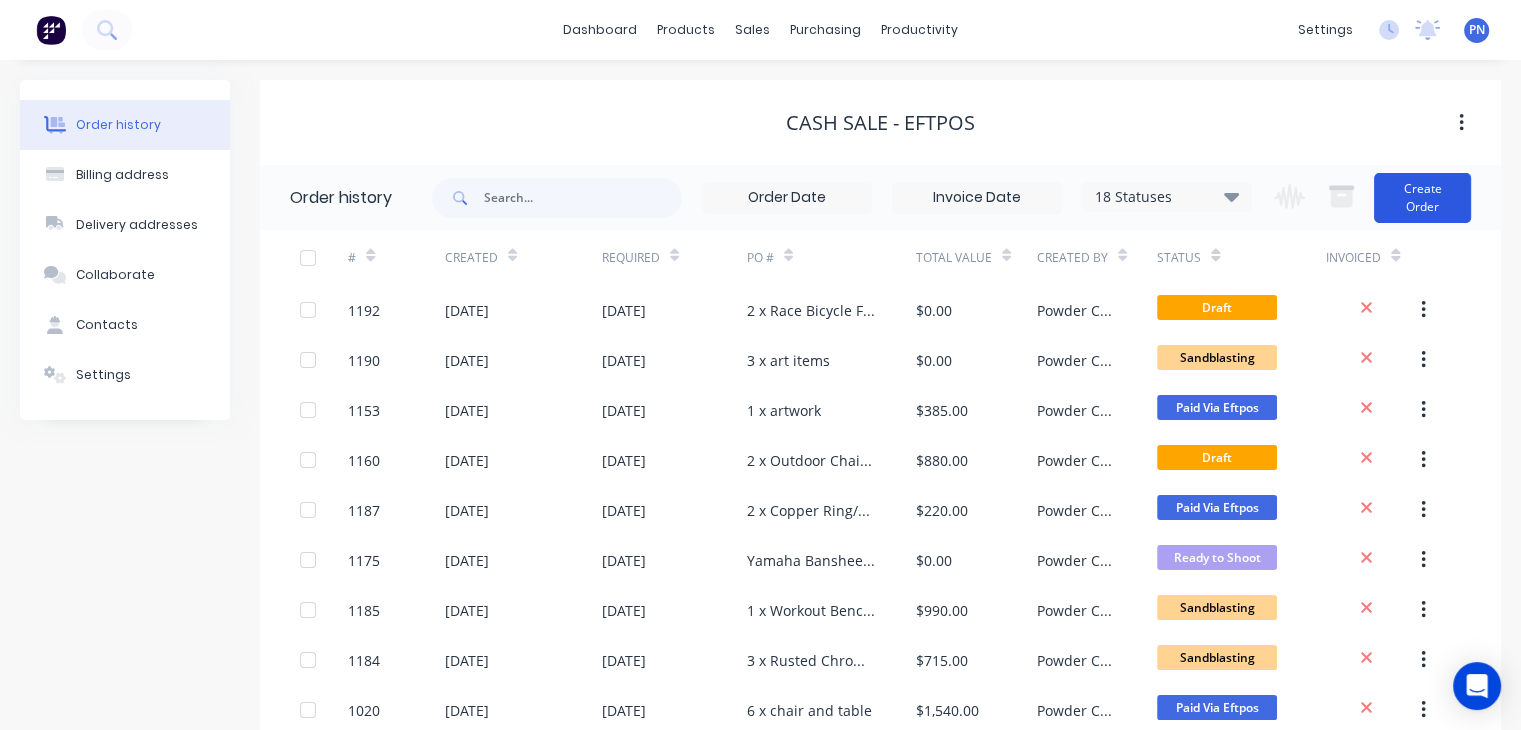 click on "Create Order" at bounding box center (1422, 198) 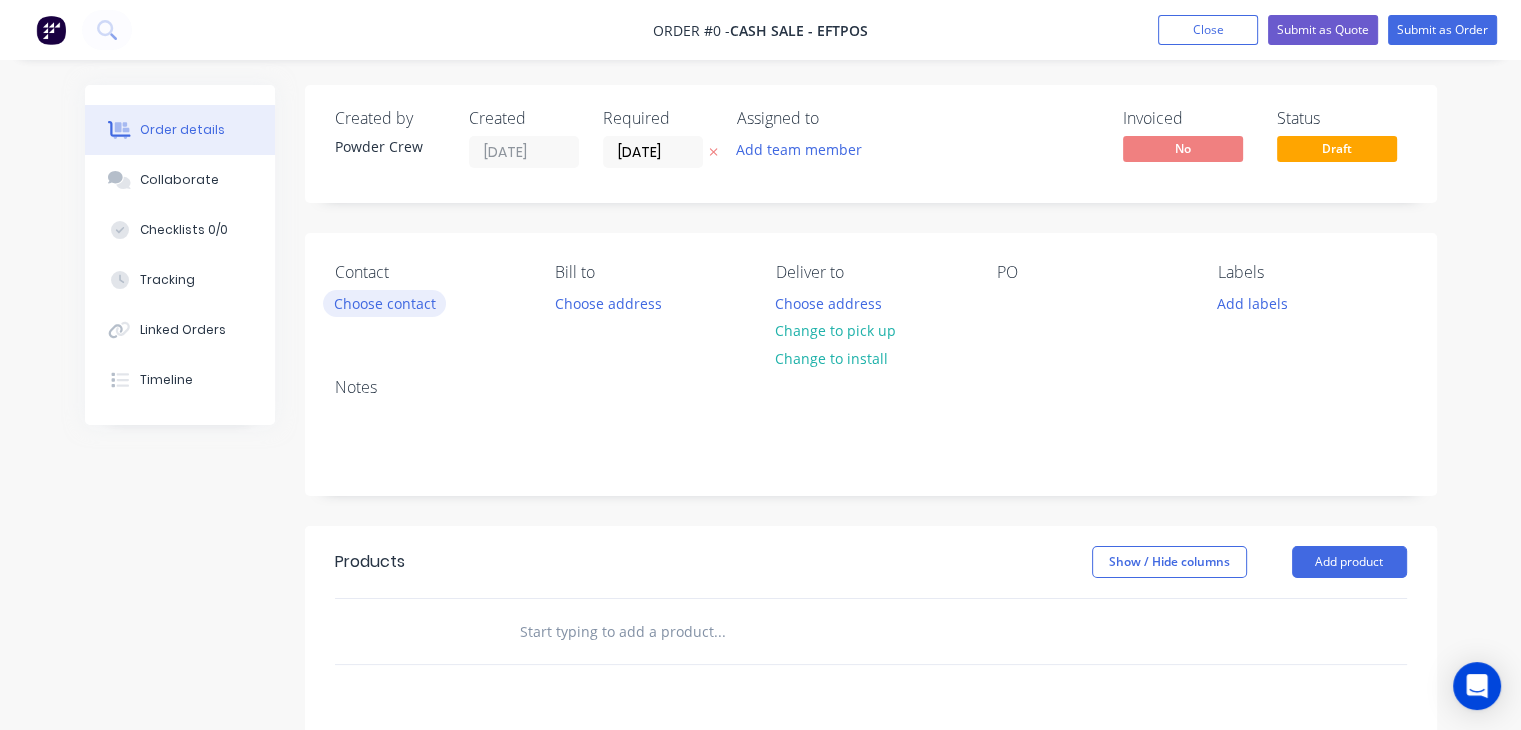 click on "Choose contact" at bounding box center [384, 303] 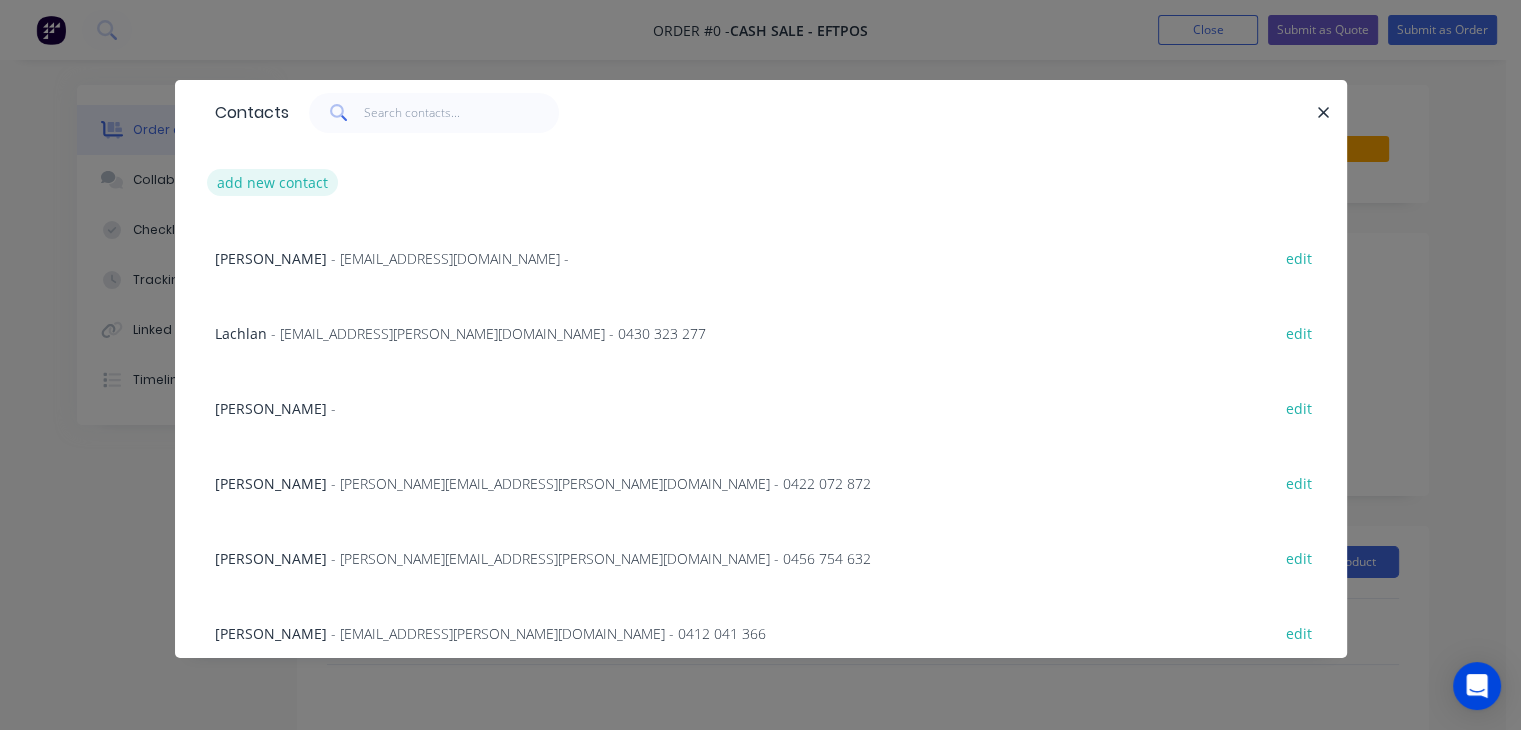 click on "add new contact" at bounding box center [273, 182] 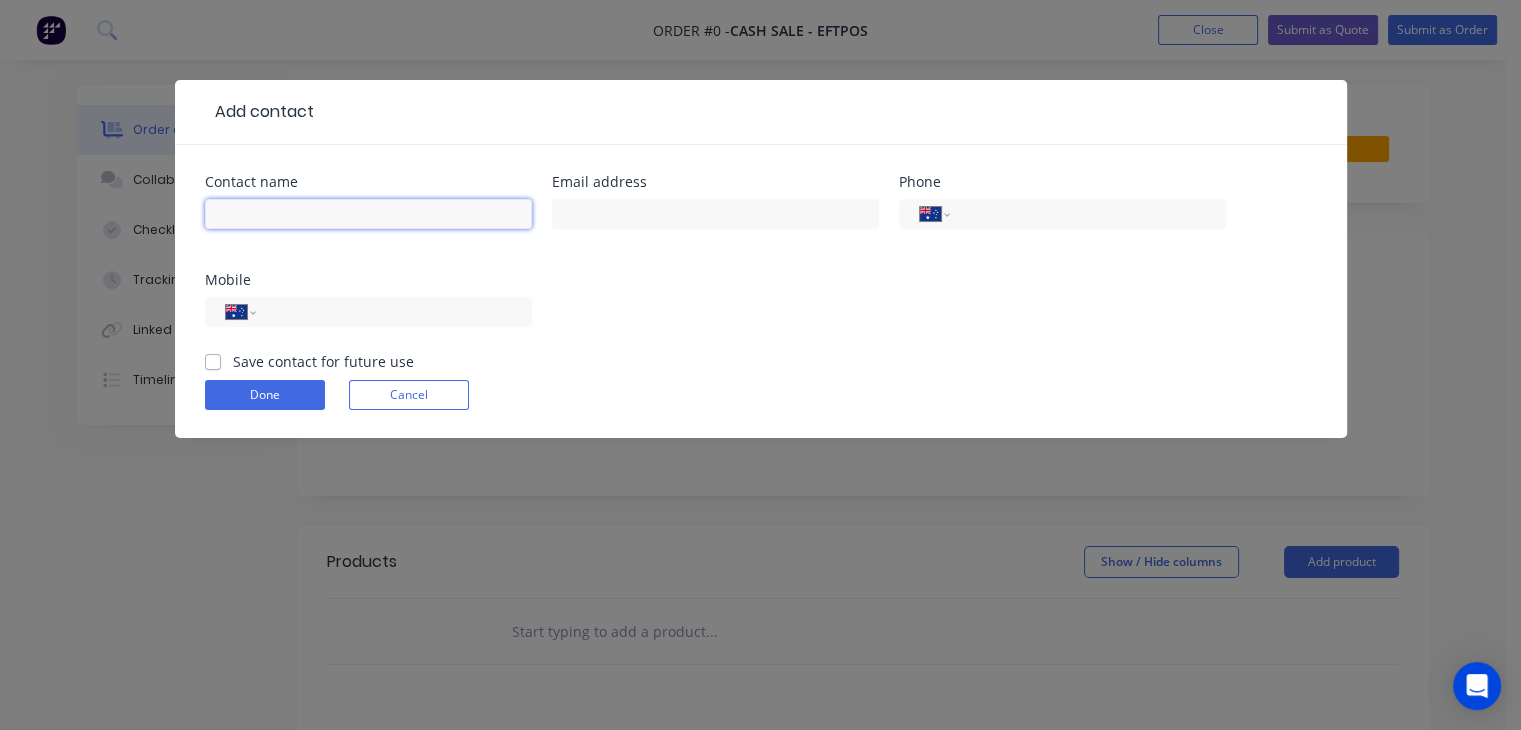 click at bounding box center [368, 214] 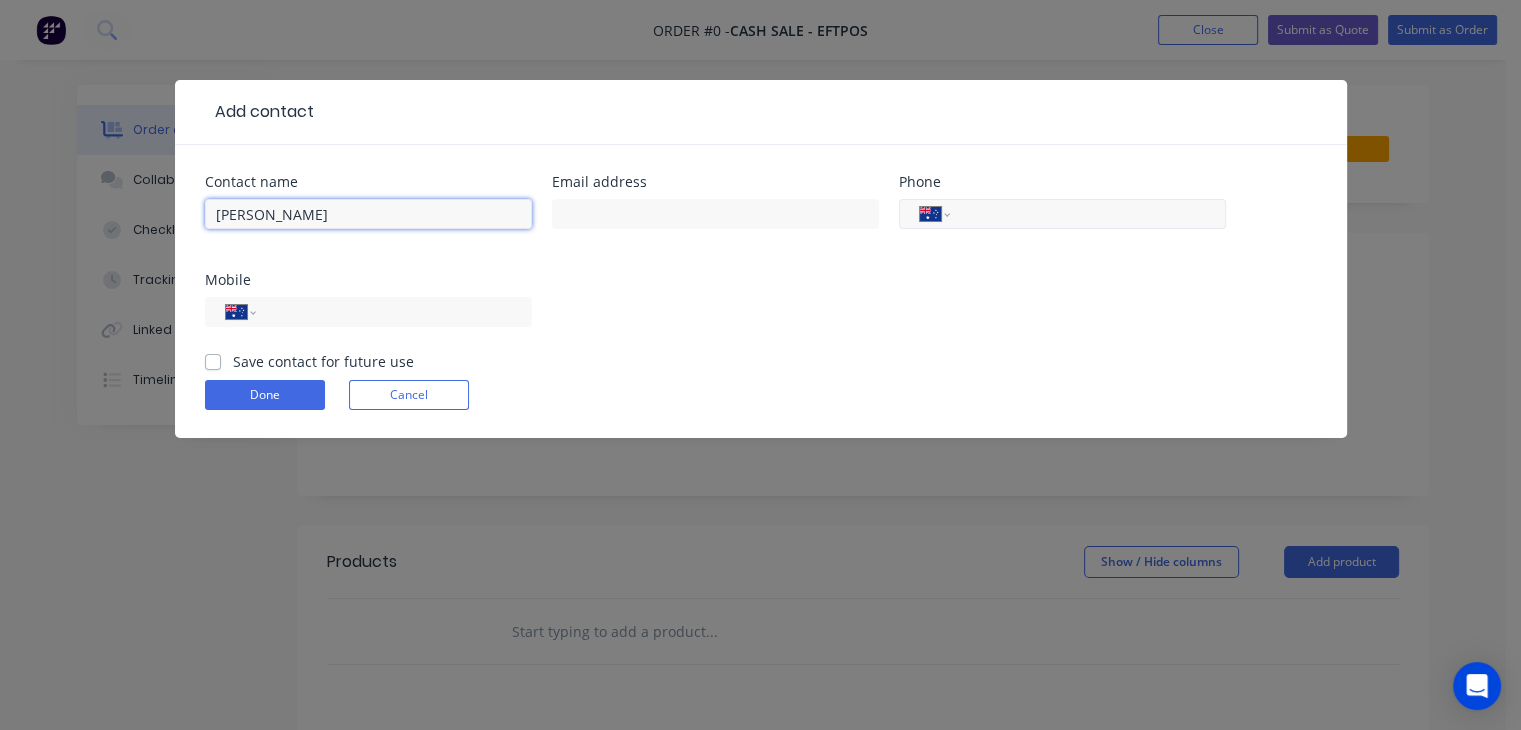 type on "[PERSON_NAME]" 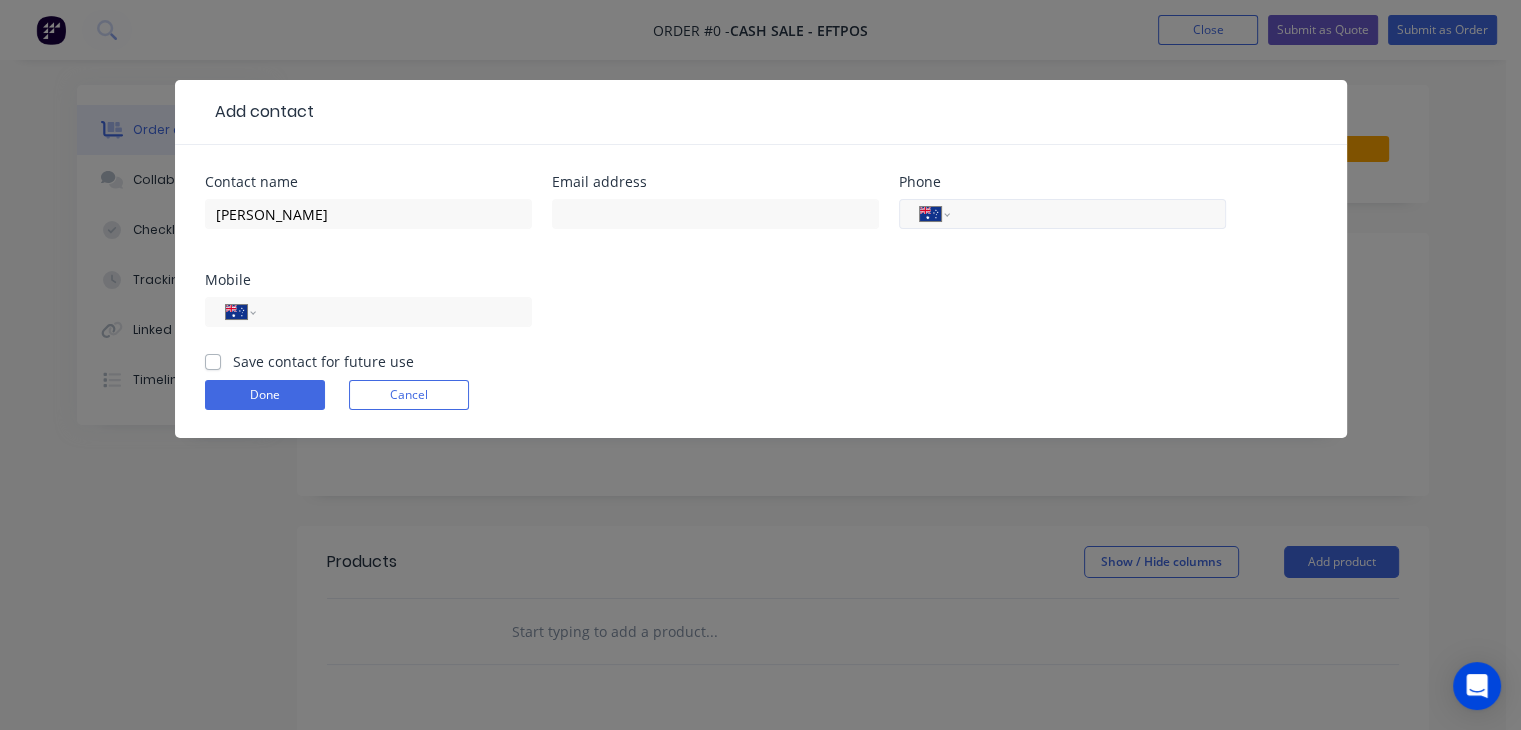 click at bounding box center (1084, 214) 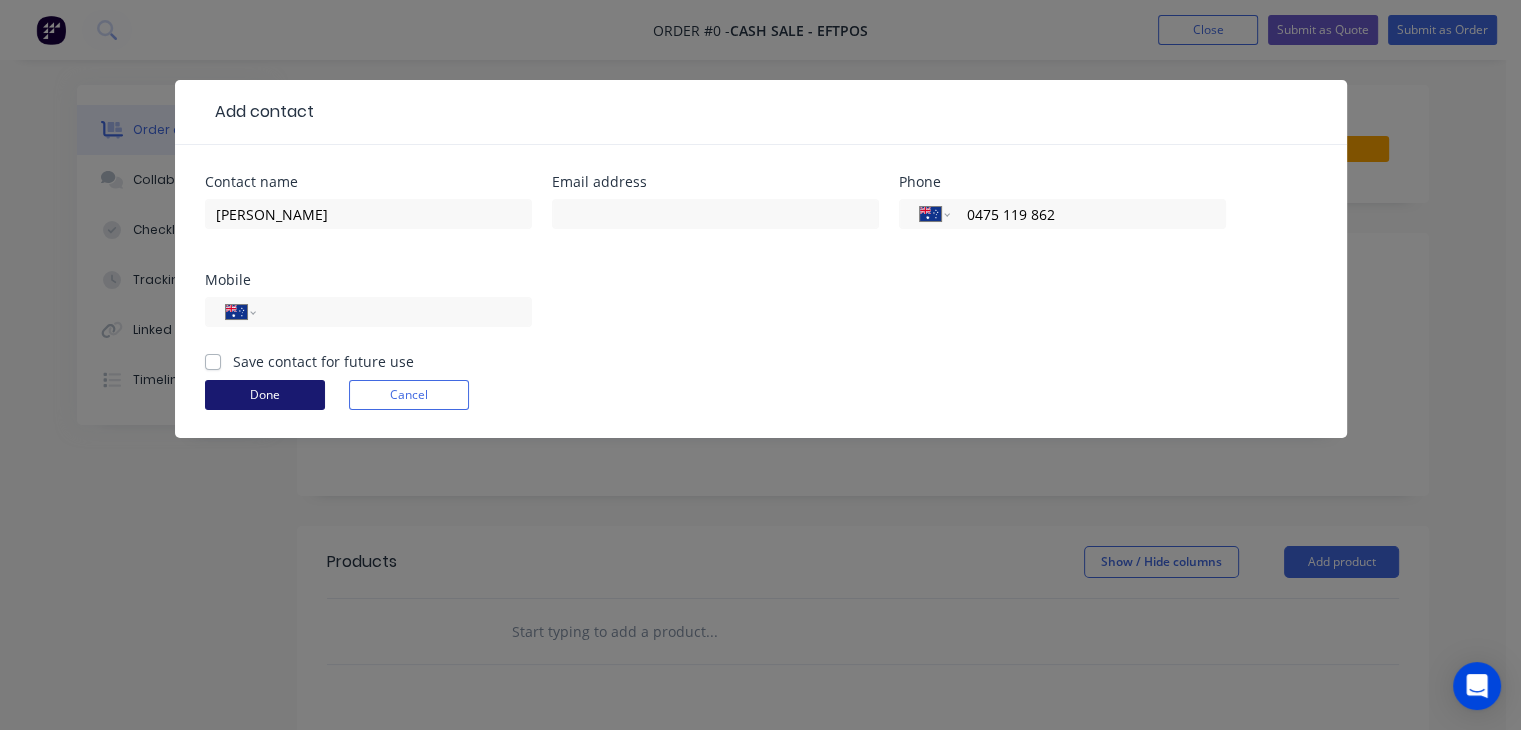 type on "0475 119 862" 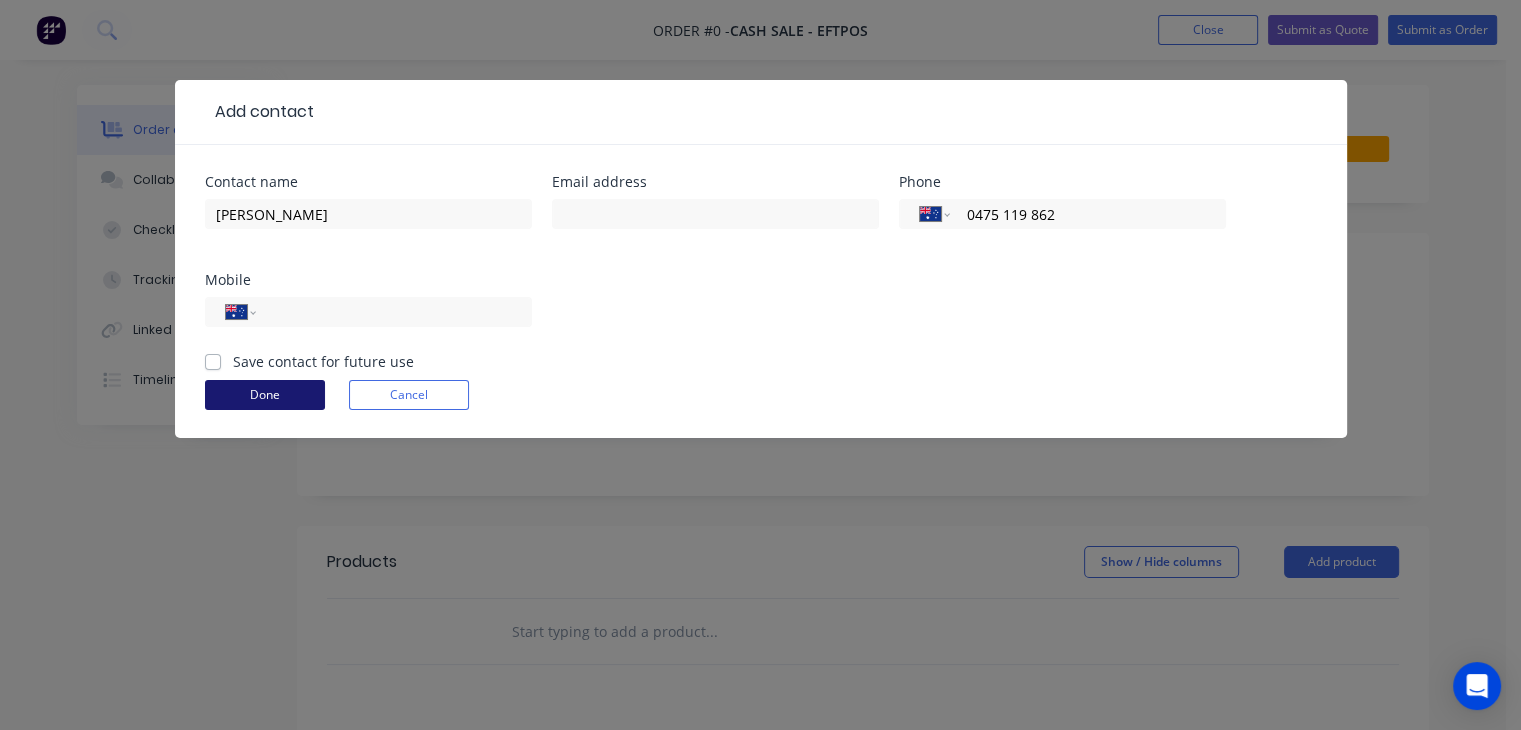 click on "Done" at bounding box center (265, 395) 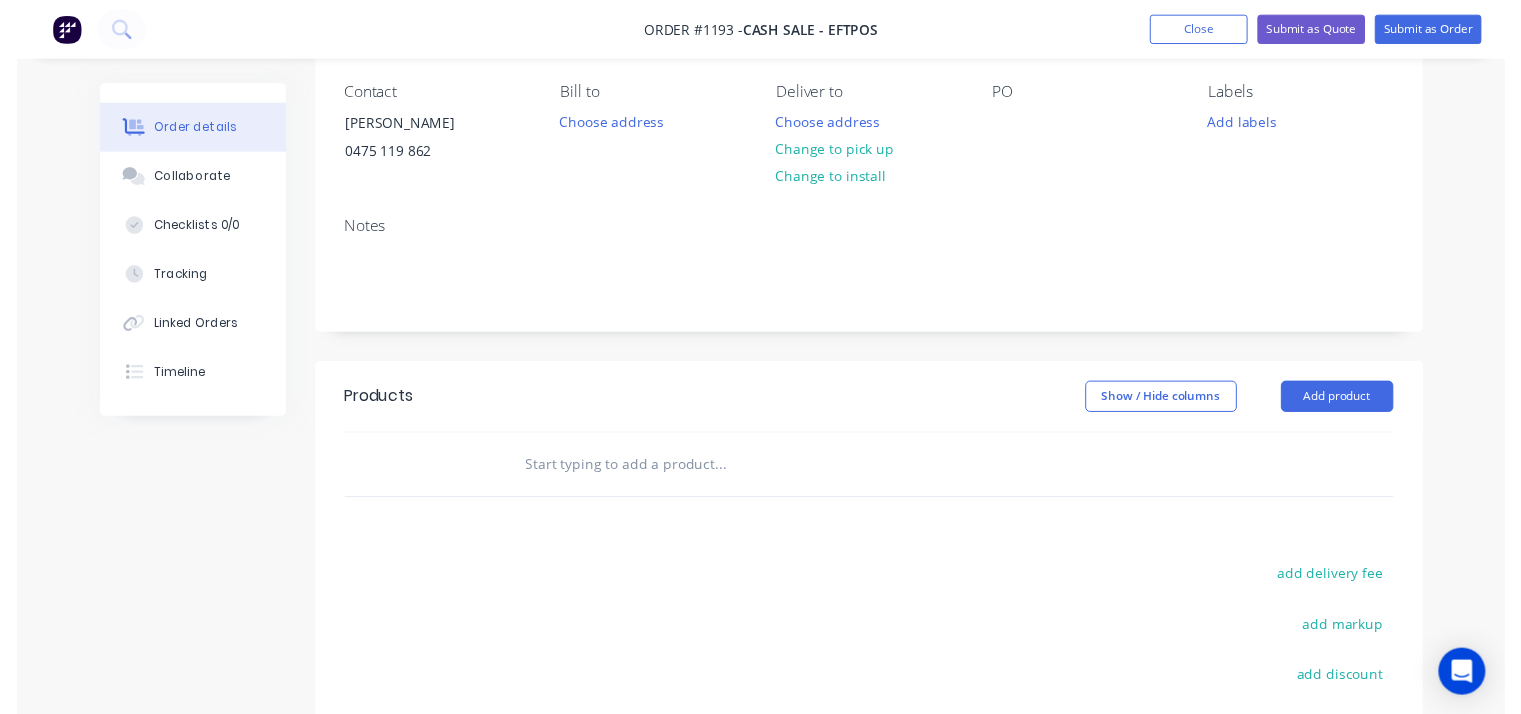 scroll, scrollTop: 300, scrollLeft: 0, axis: vertical 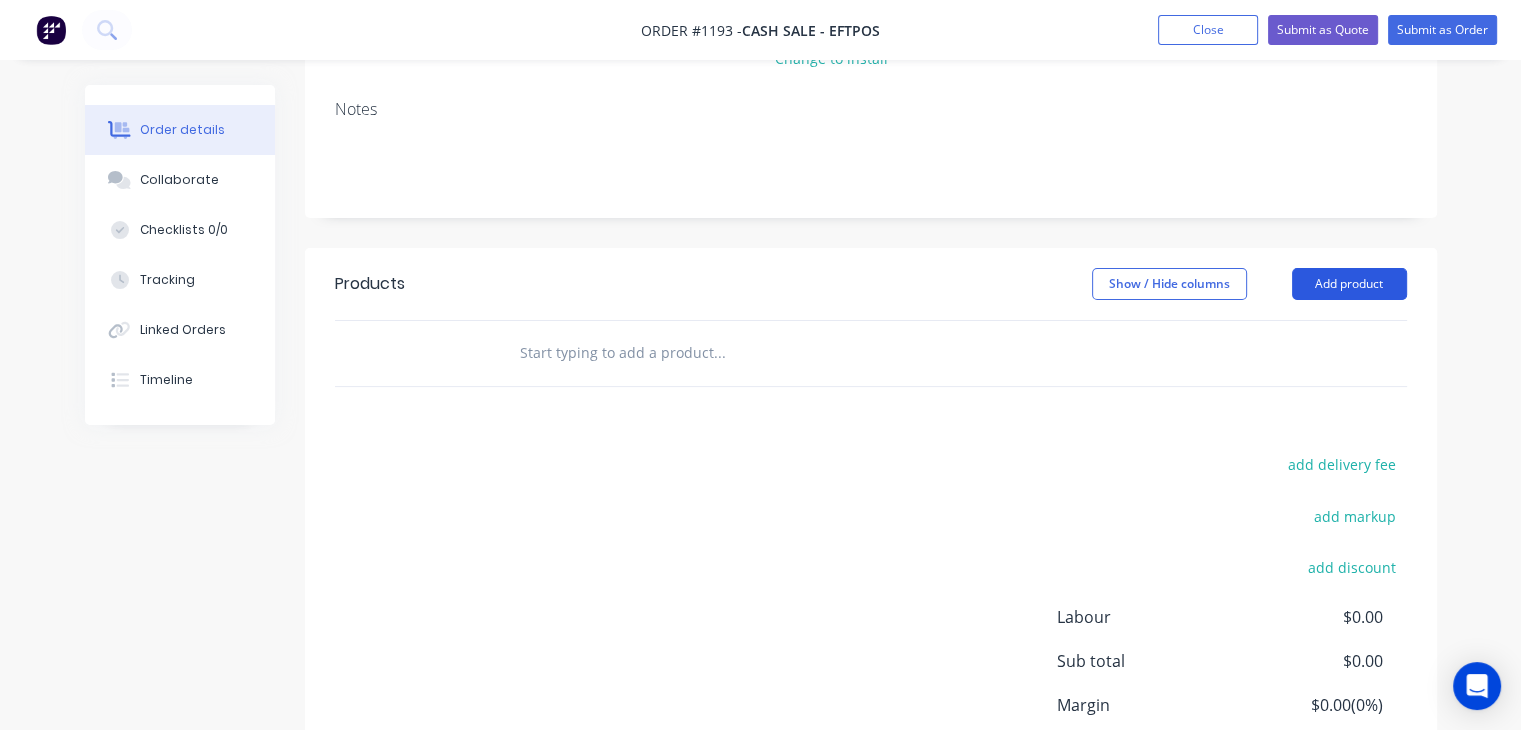 click on "Add product" at bounding box center (1349, 284) 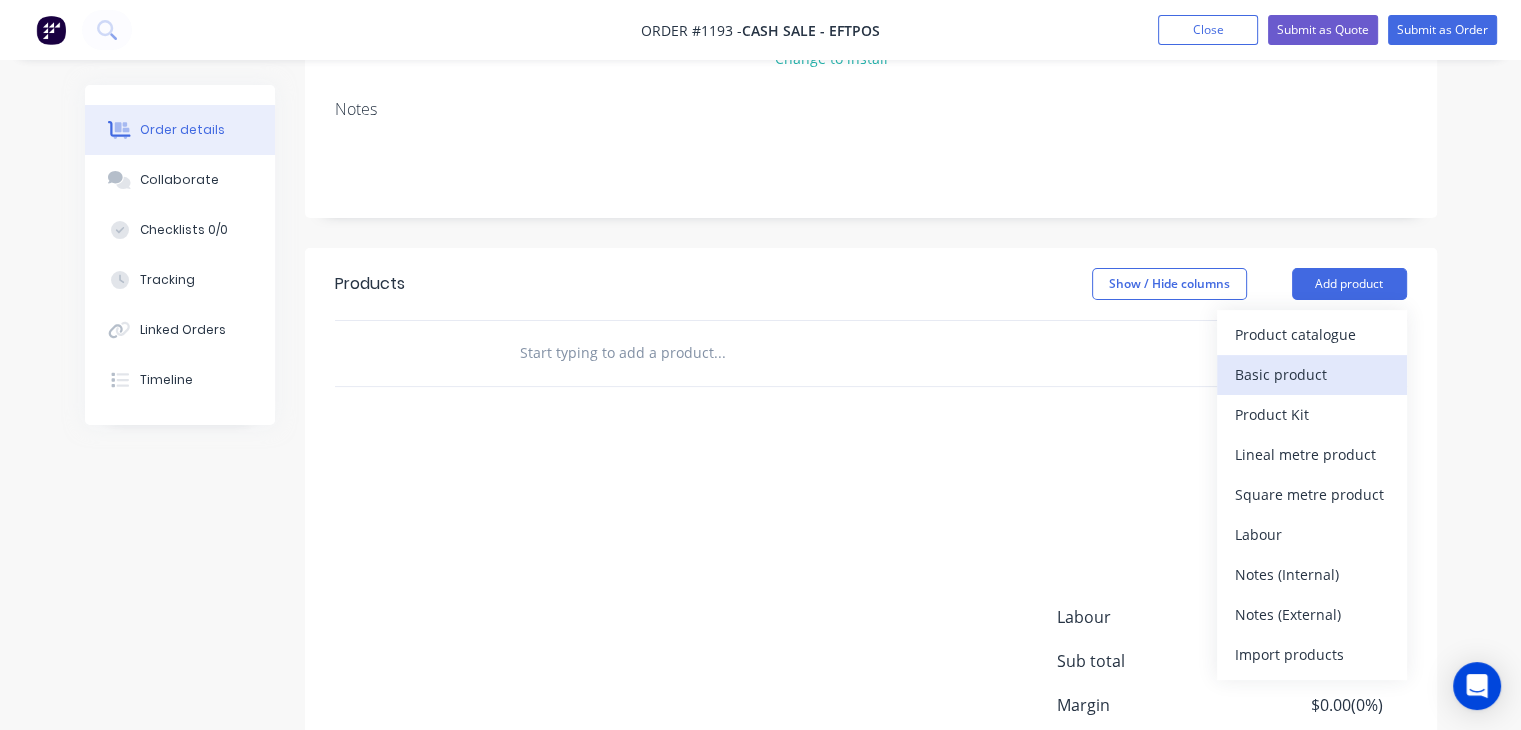 click on "Basic product" at bounding box center [1312, 374] 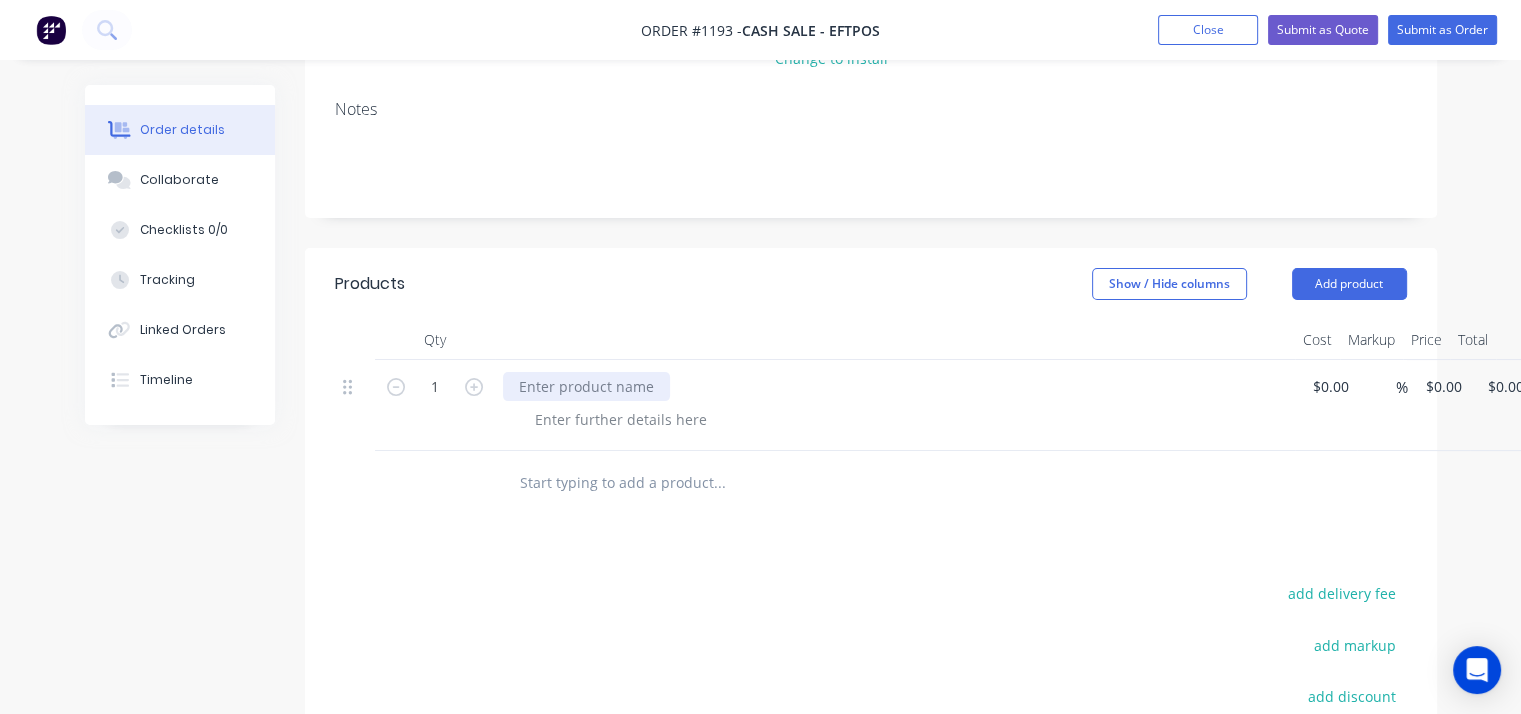 click at bounding box center (586, 386) 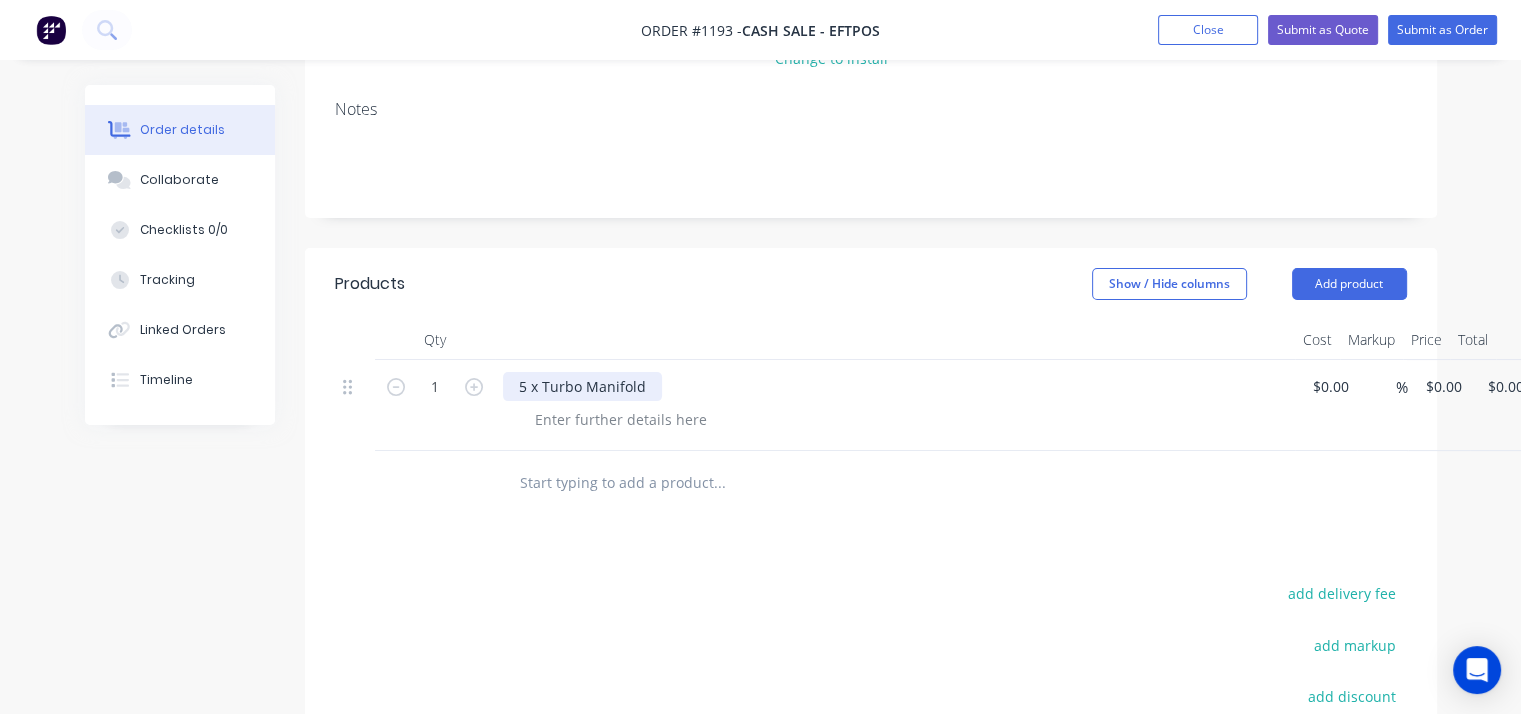 click on "5 x Turbo Manifold" at bounding box center (582, 386) 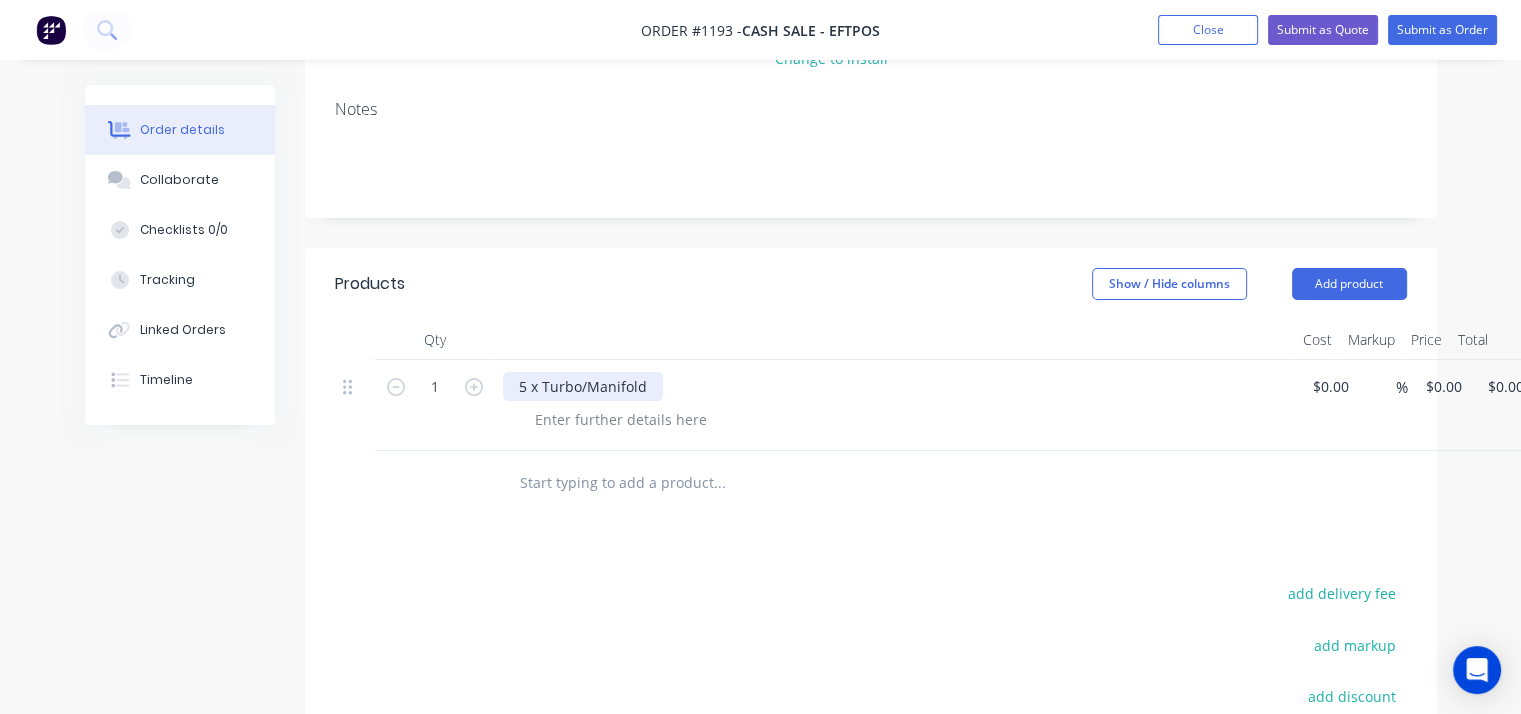 click on "5 x Turbo/Manifold" at bounding box center (583, 386) 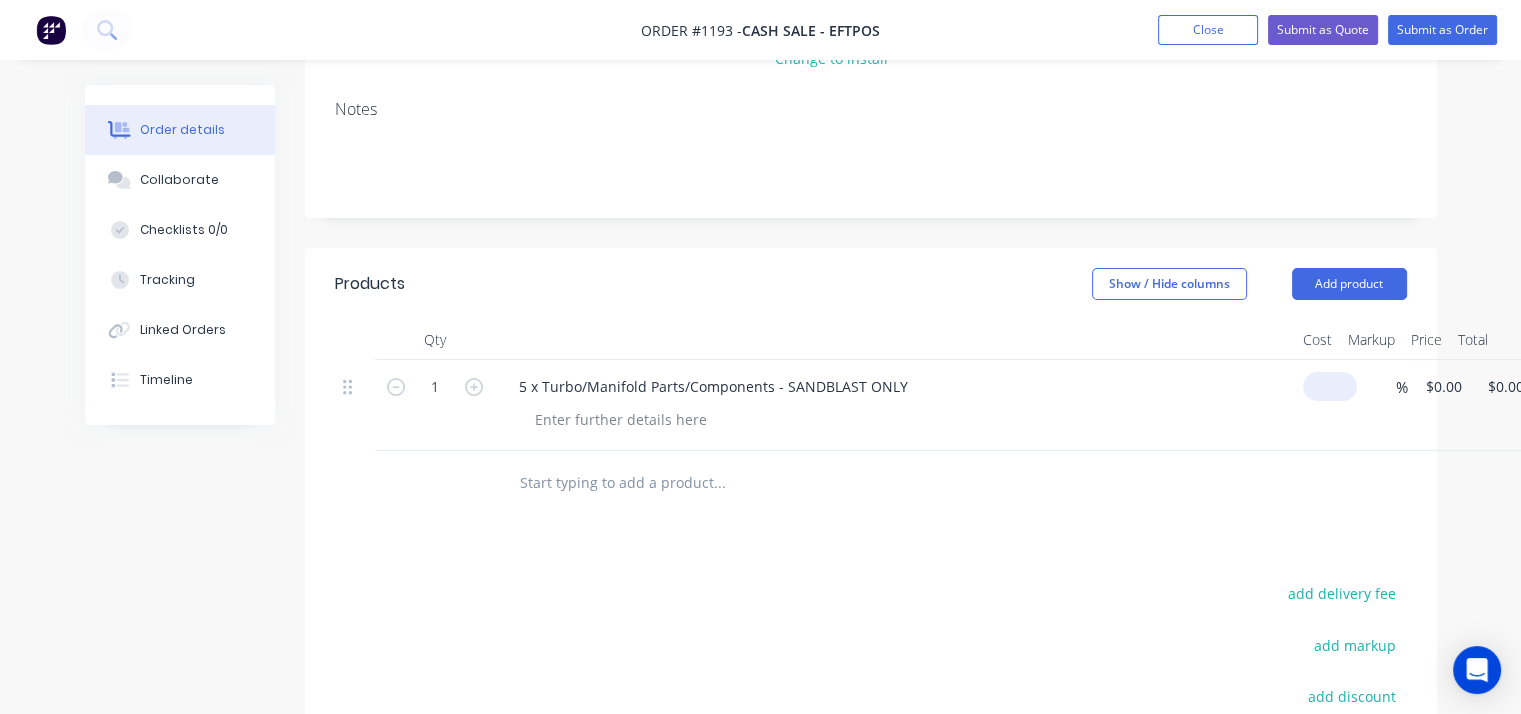 click at bounding box center [1334, 386] 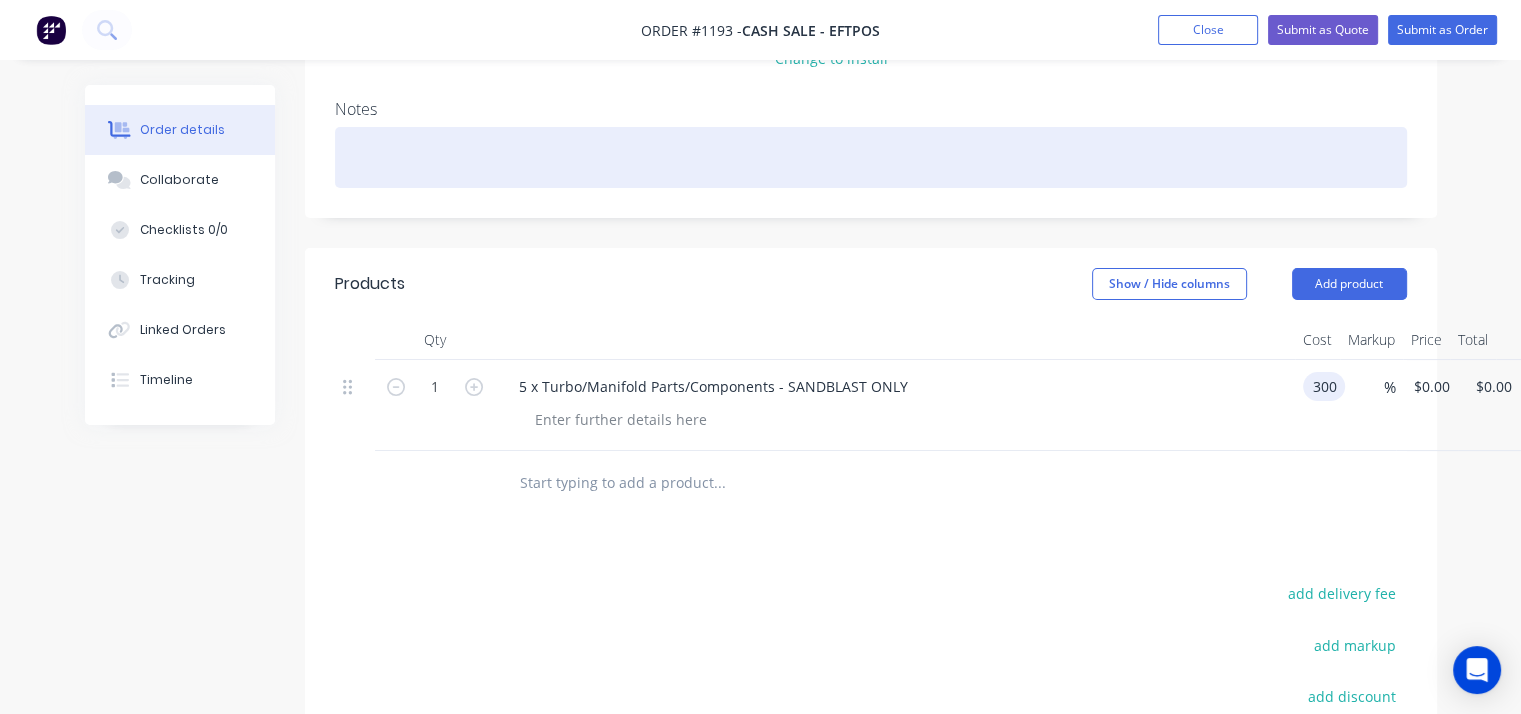 type on "$300.00" 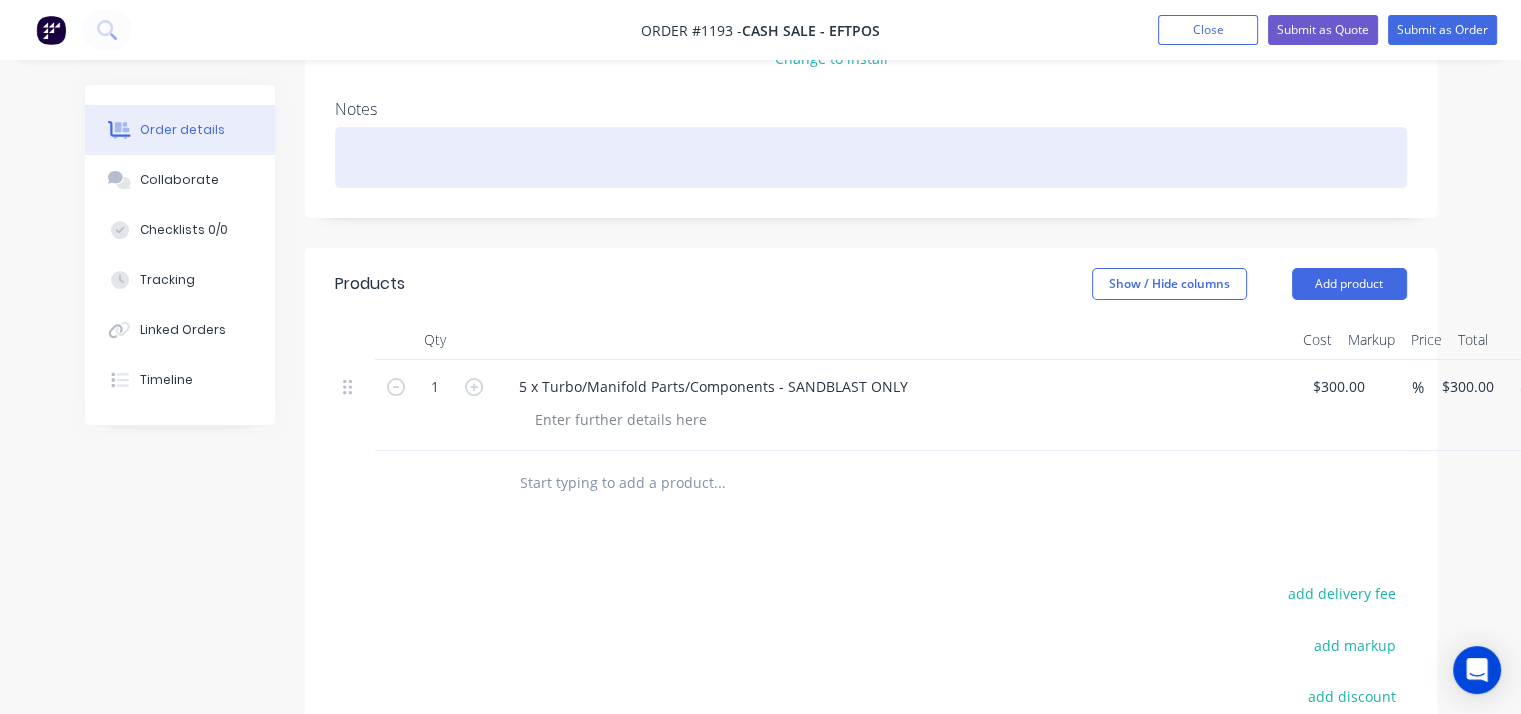click at bounding box center (871, 157) 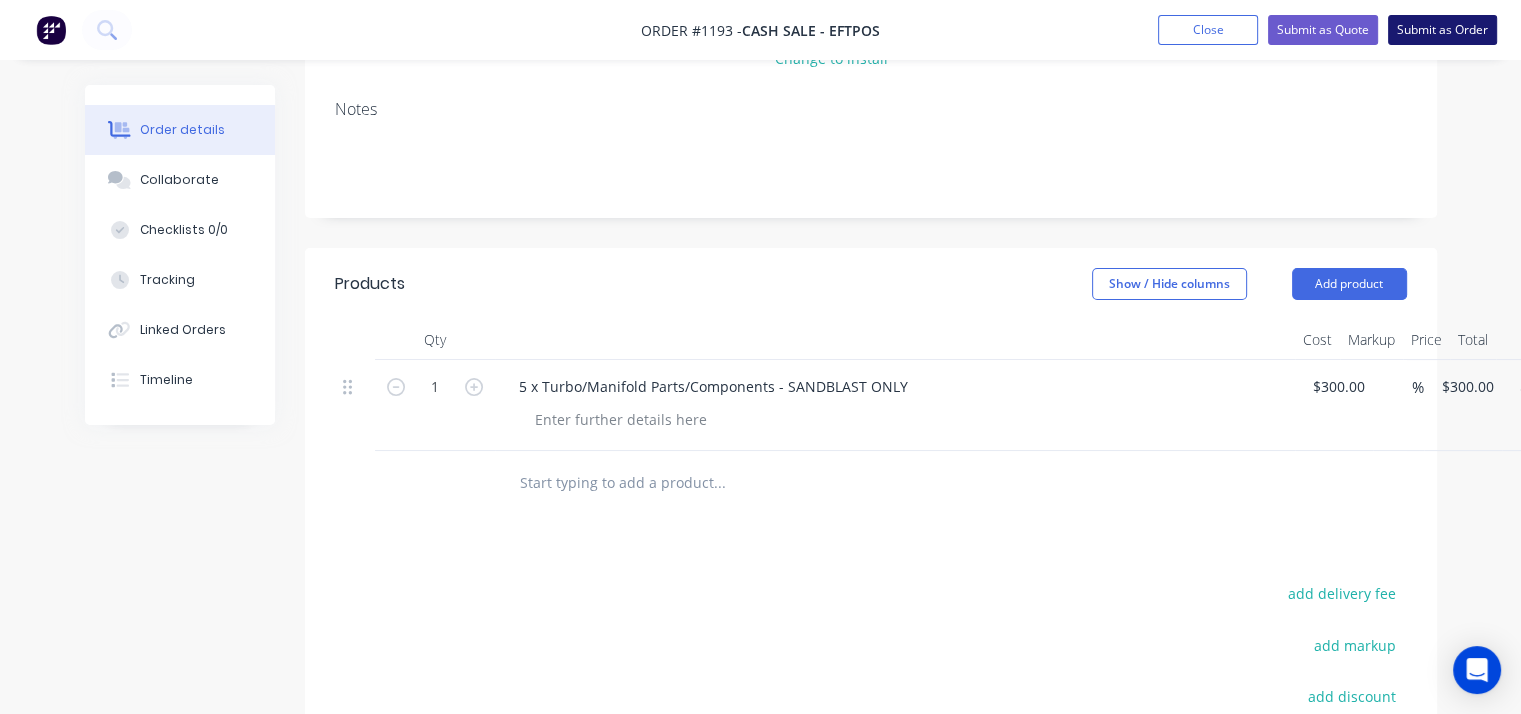 click on "Submit as Order" at bounding box center [1442, 30] 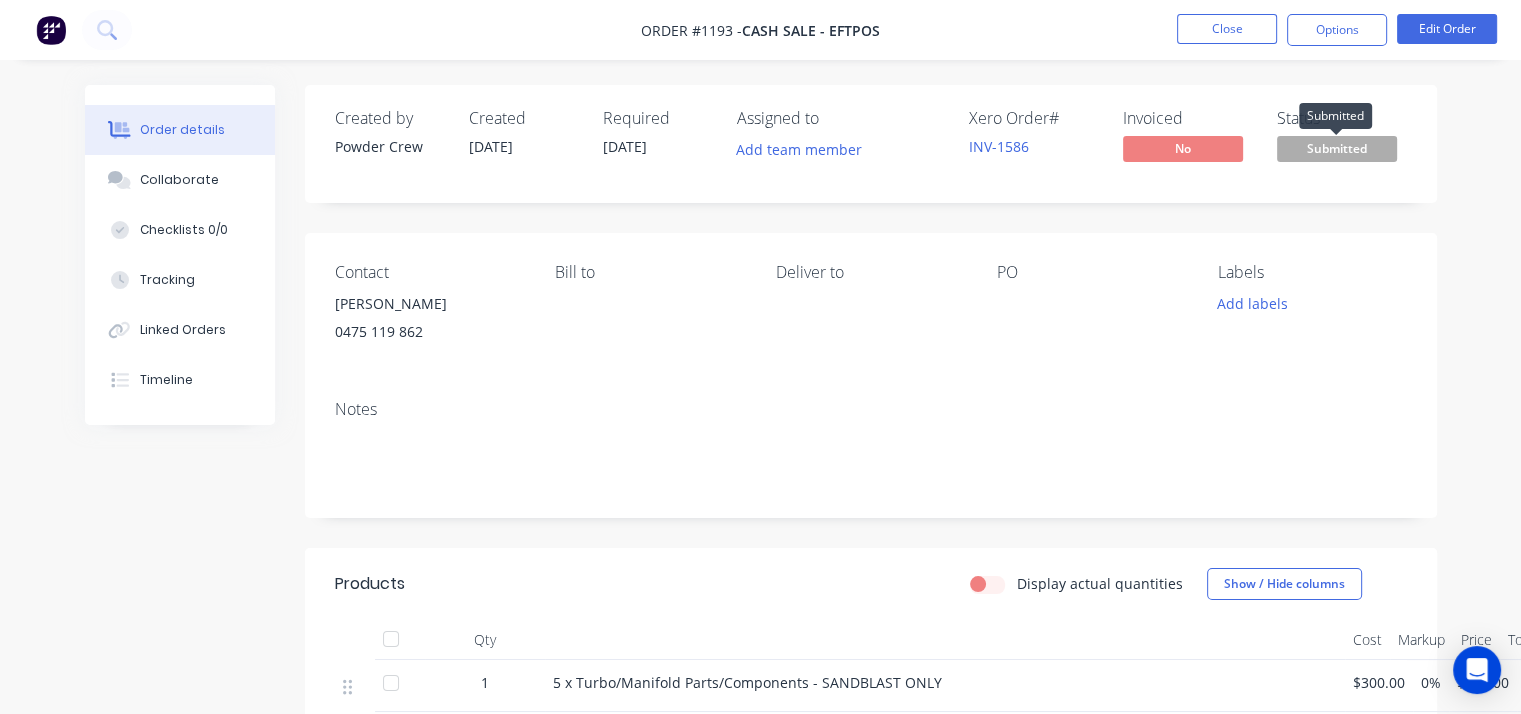 click on "Submitted" at bounding box center [1337, 148] 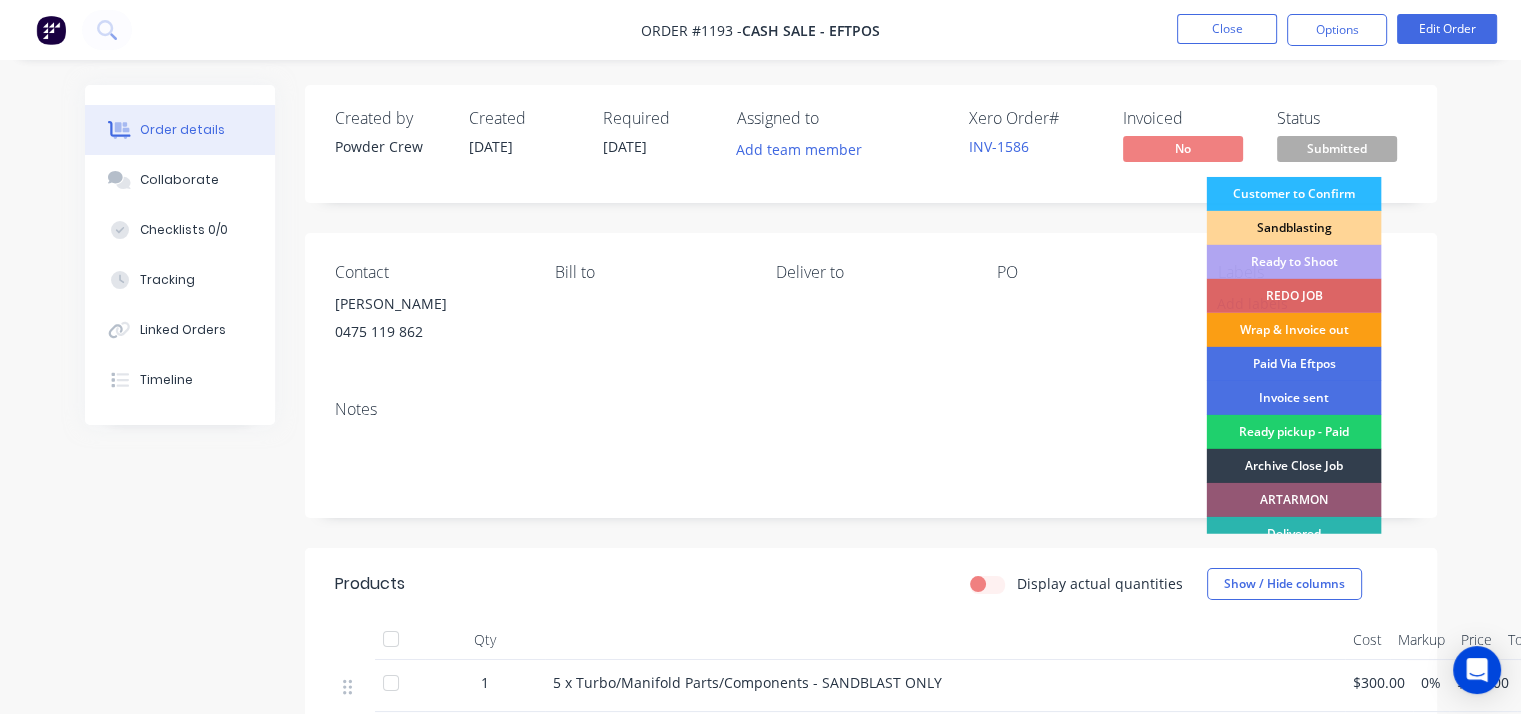 click on "Wrap & Invoice out" at bounding box center [1293, 330] 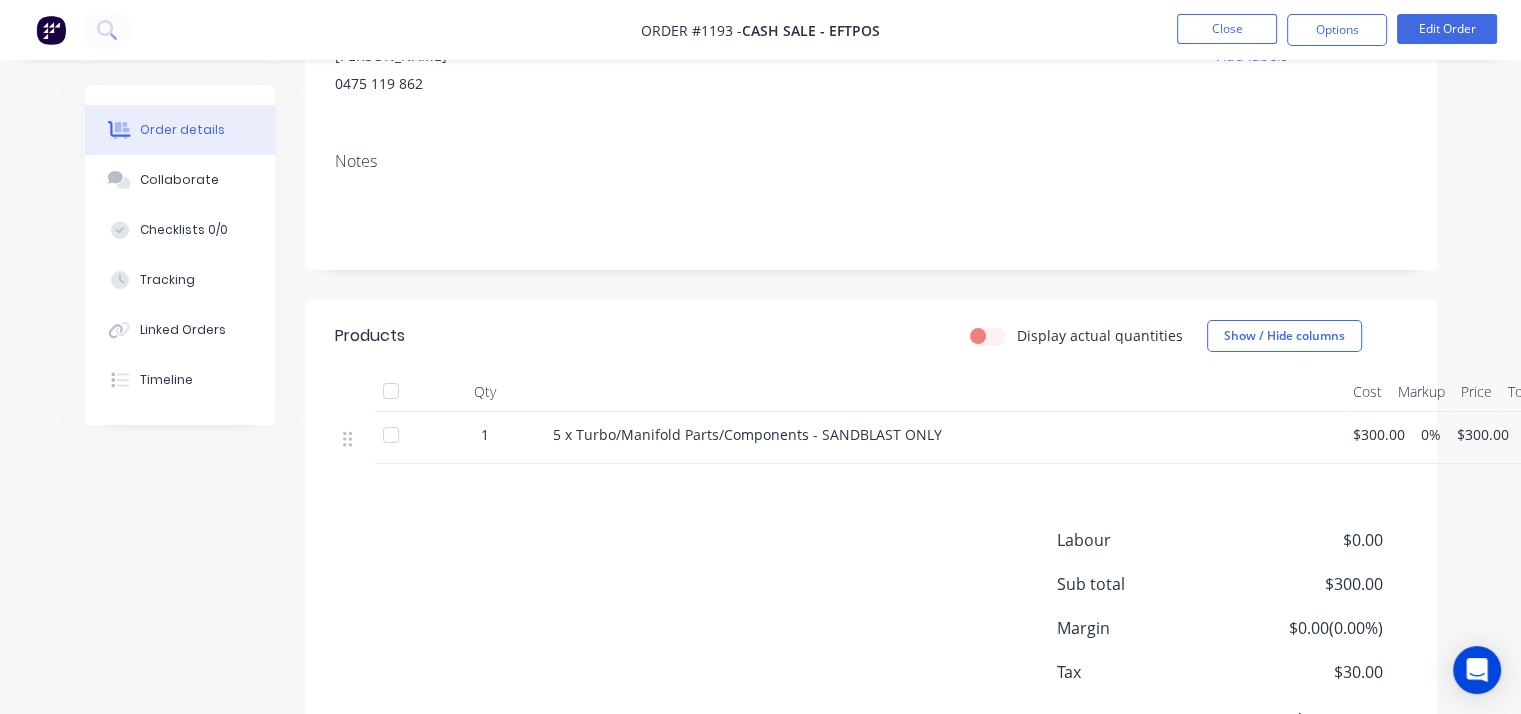scroll, scrollTop: 300, scrollLeft: 0, axis: vertical 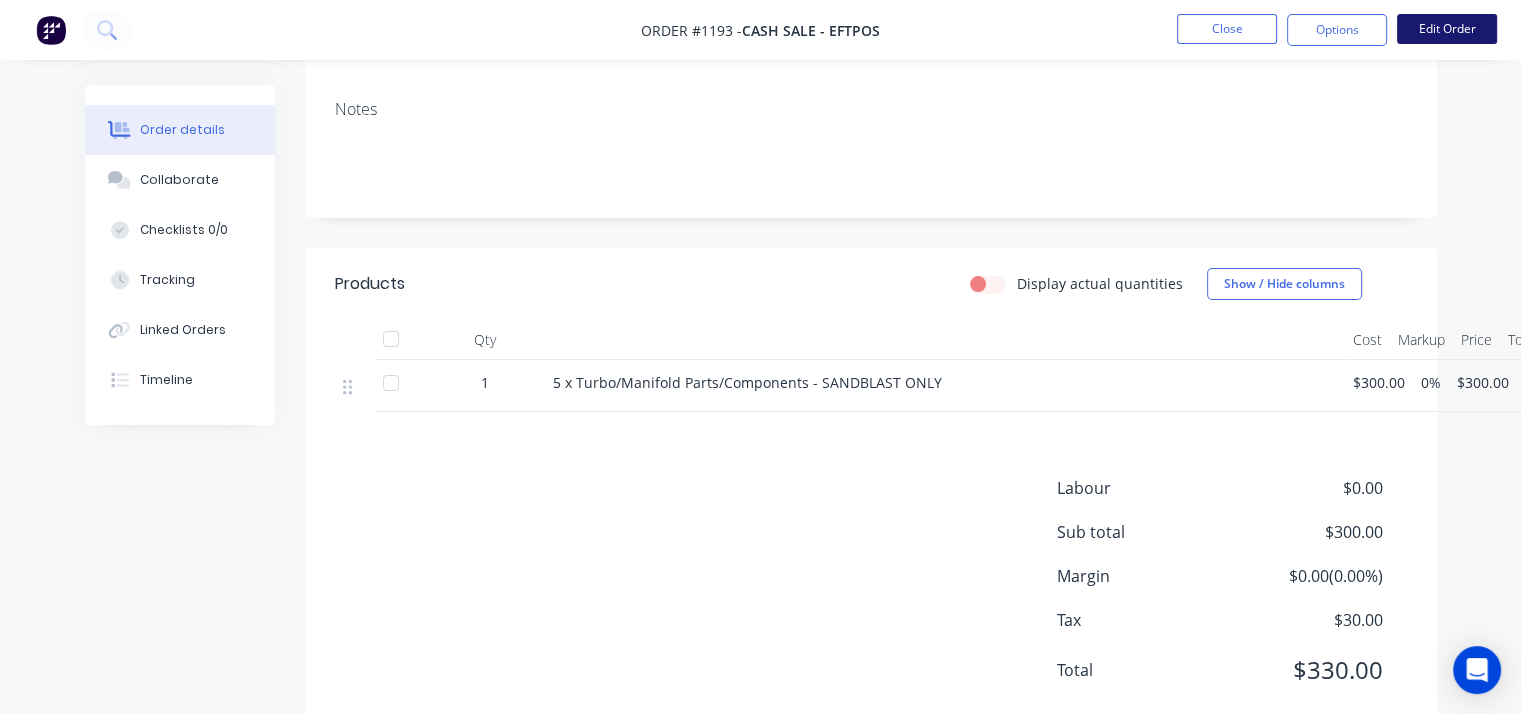 click on "Edit Order" at bounding box center (1447, 29) 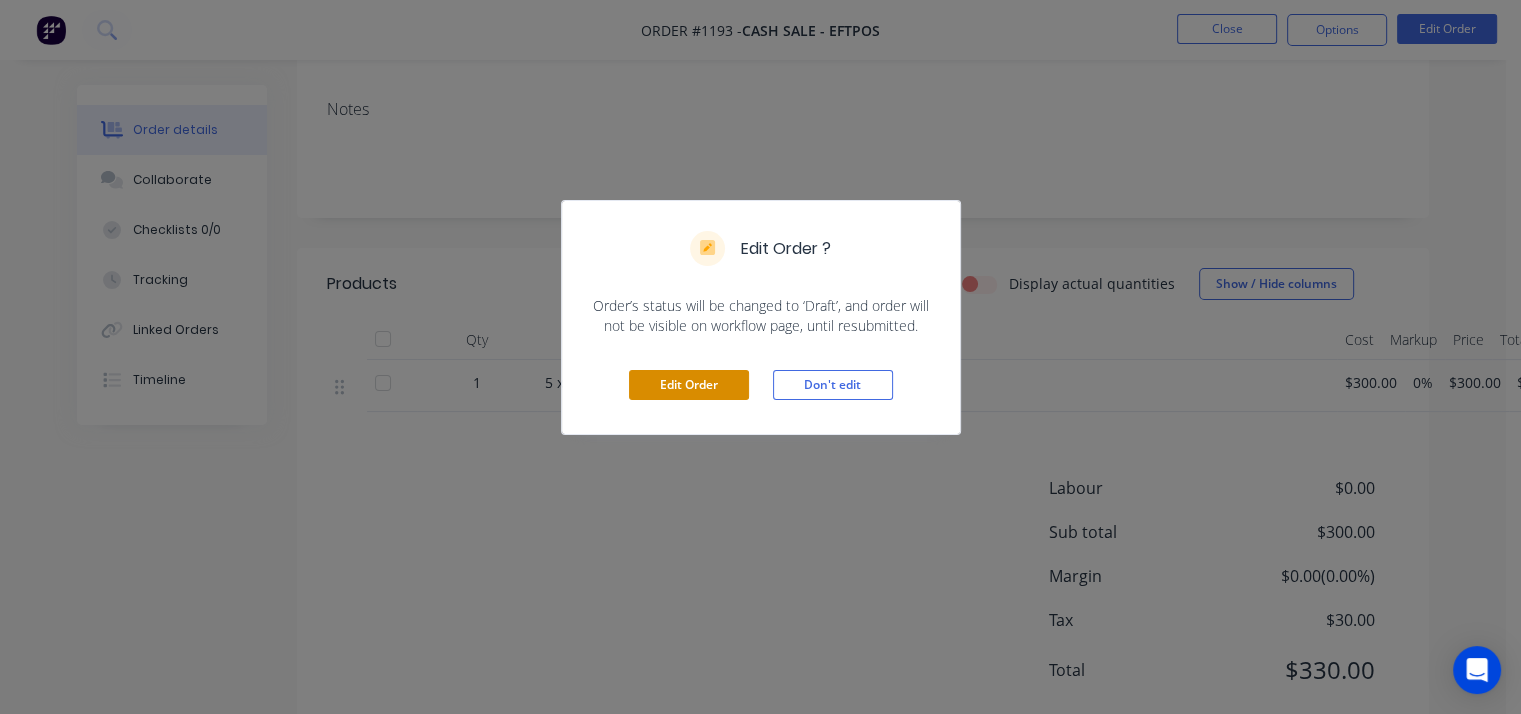 click on "Edit Order" at bounding box center (689, 385) 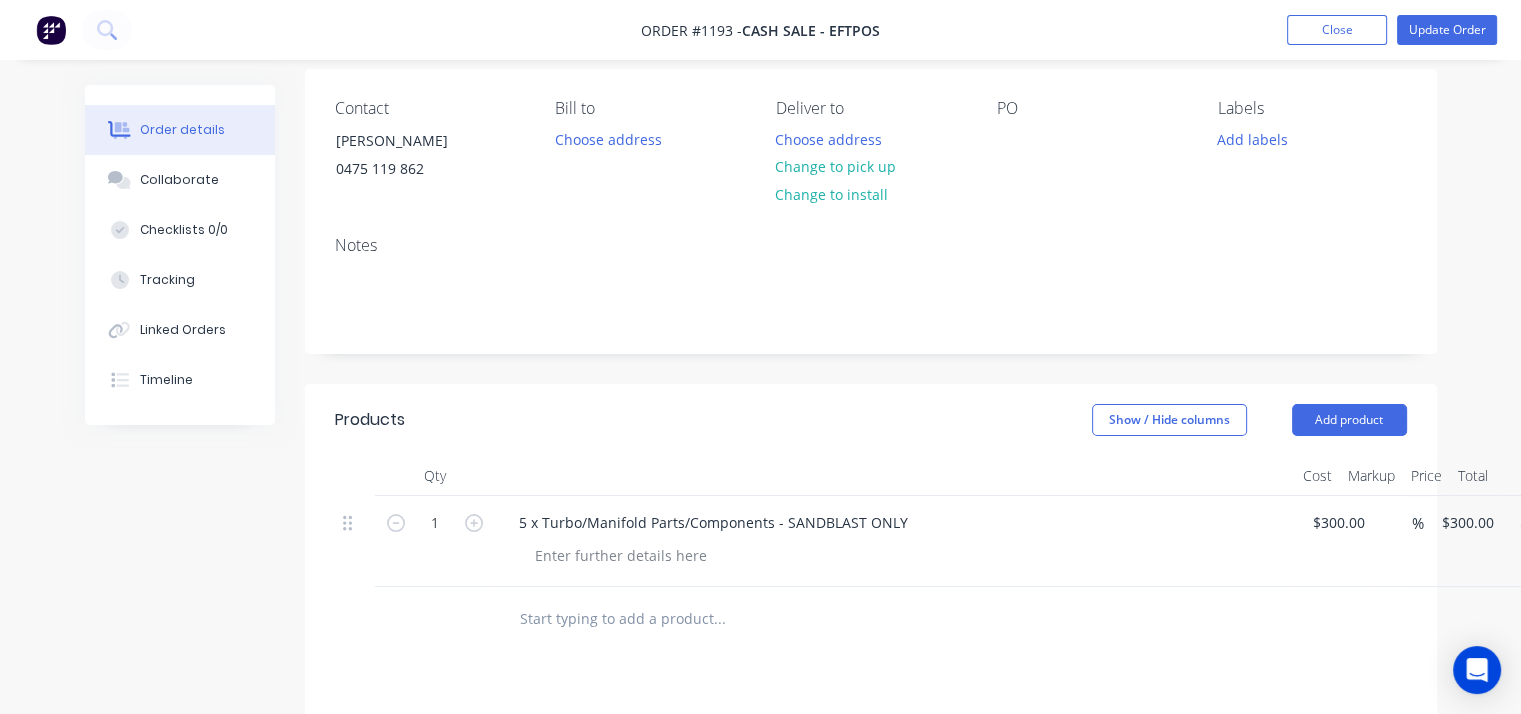 scroll, scrollTop: 400, scrollLeft: 0, axis: vertical 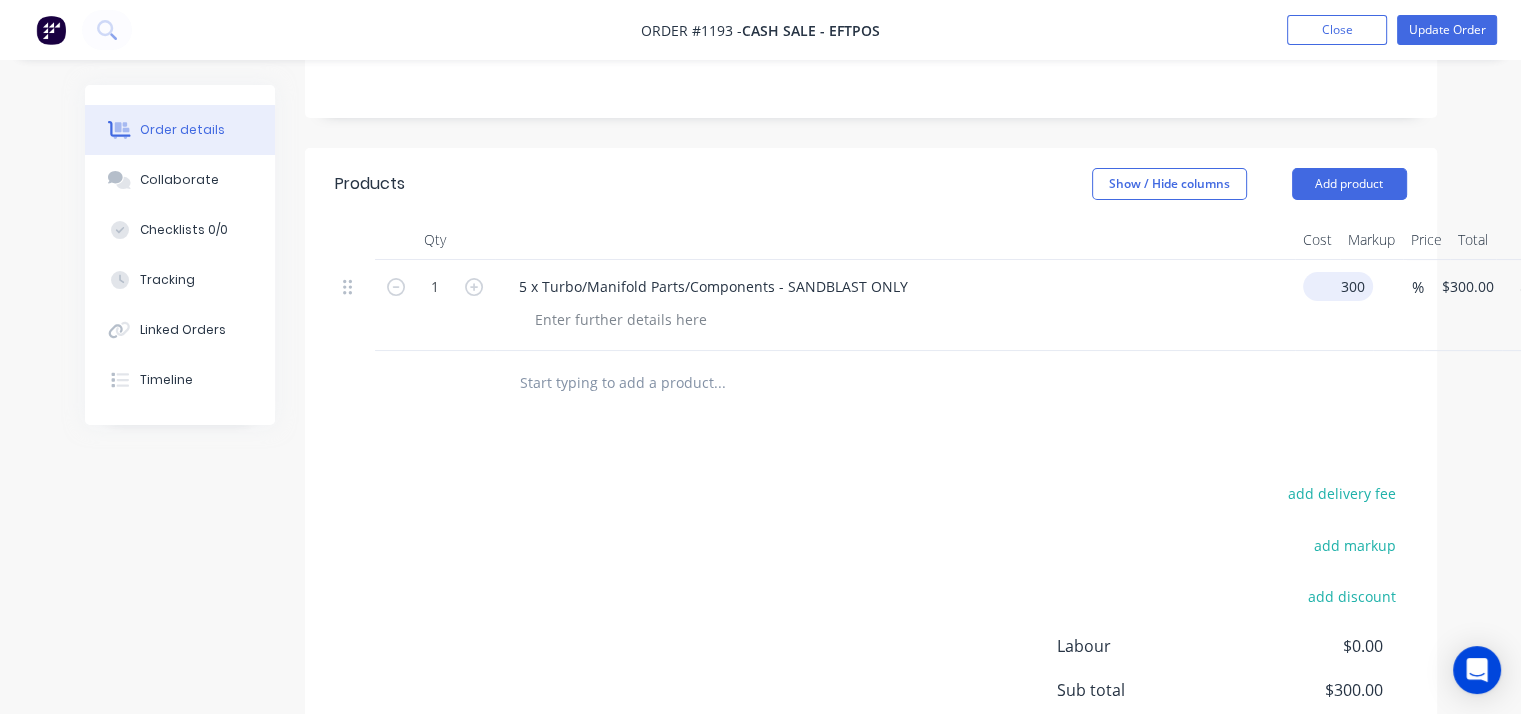 click on "300" at bounding box center (1342, 286) 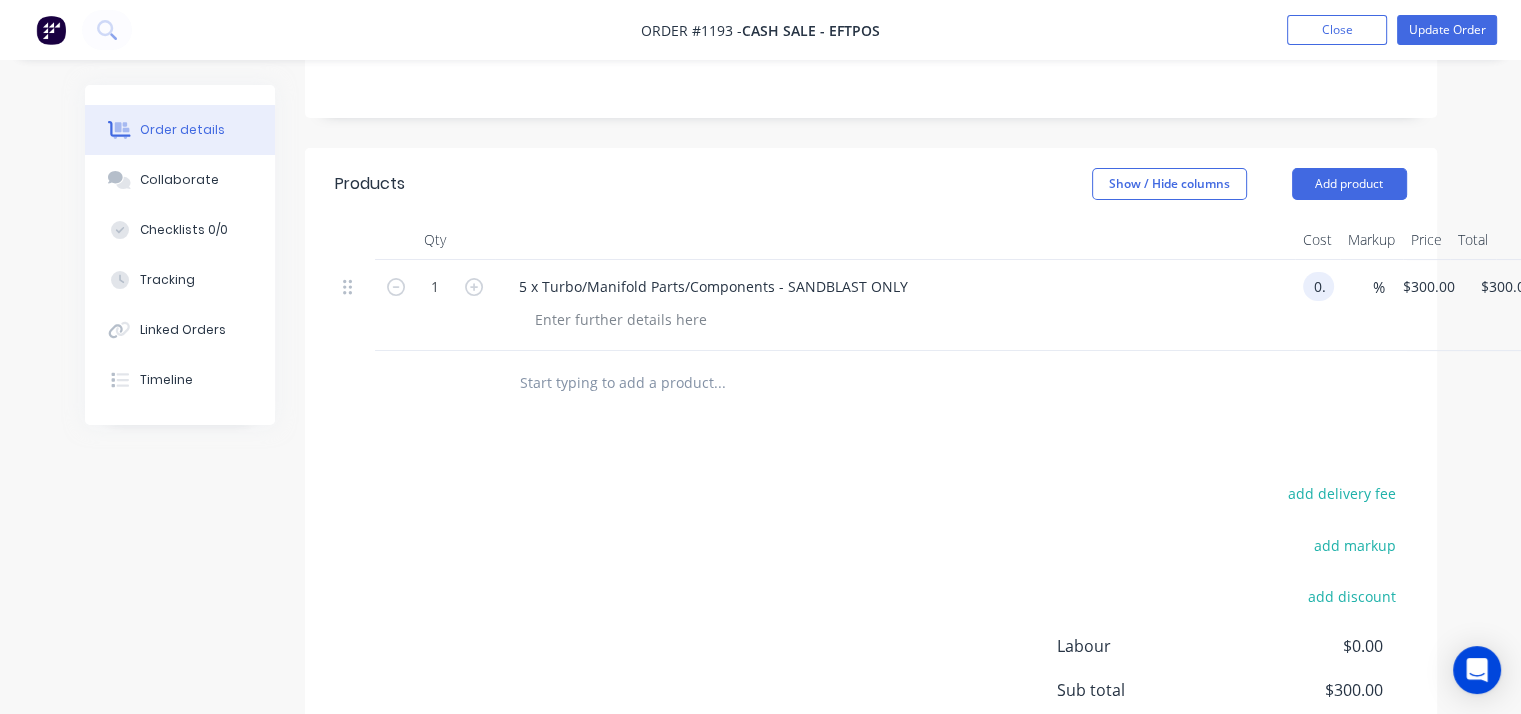 type on "$0.00" 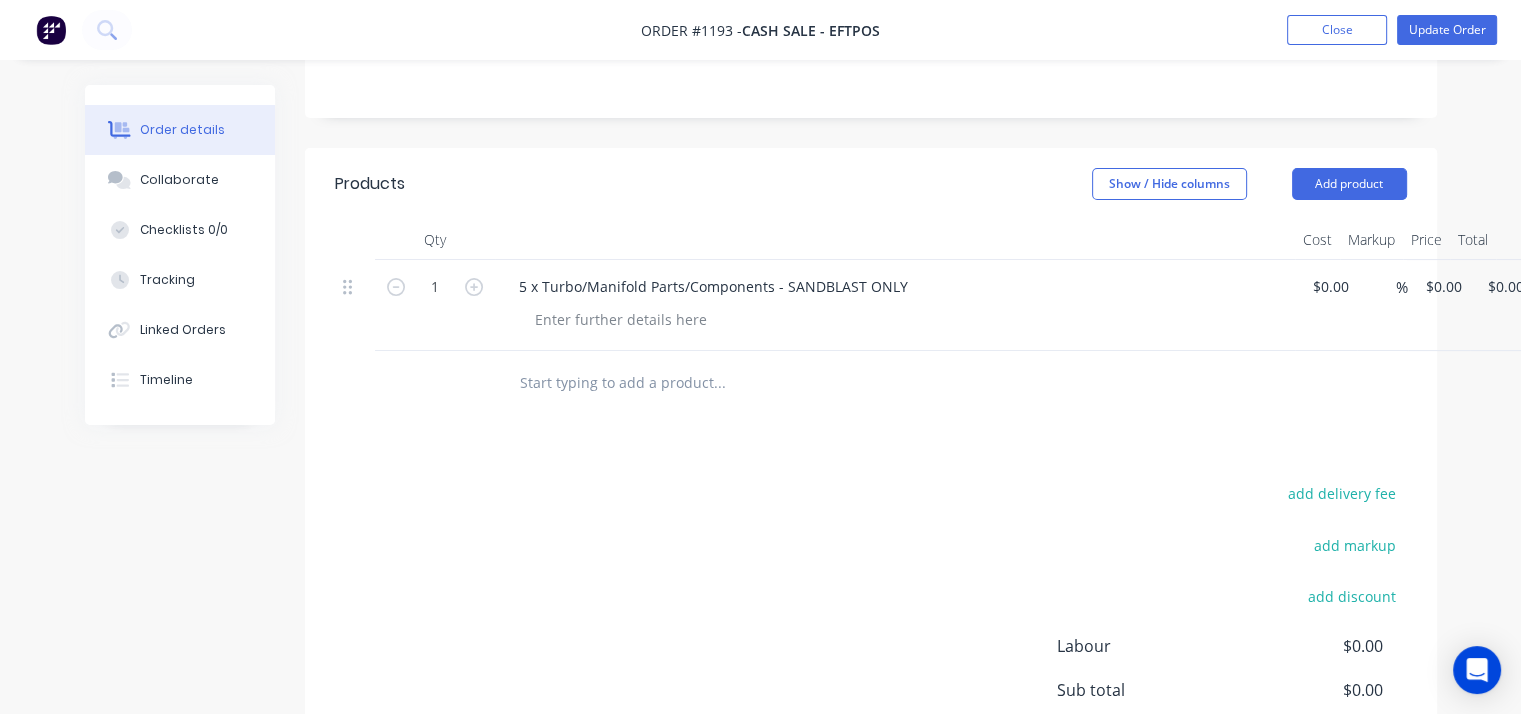 click at bounding box center [871, 383] 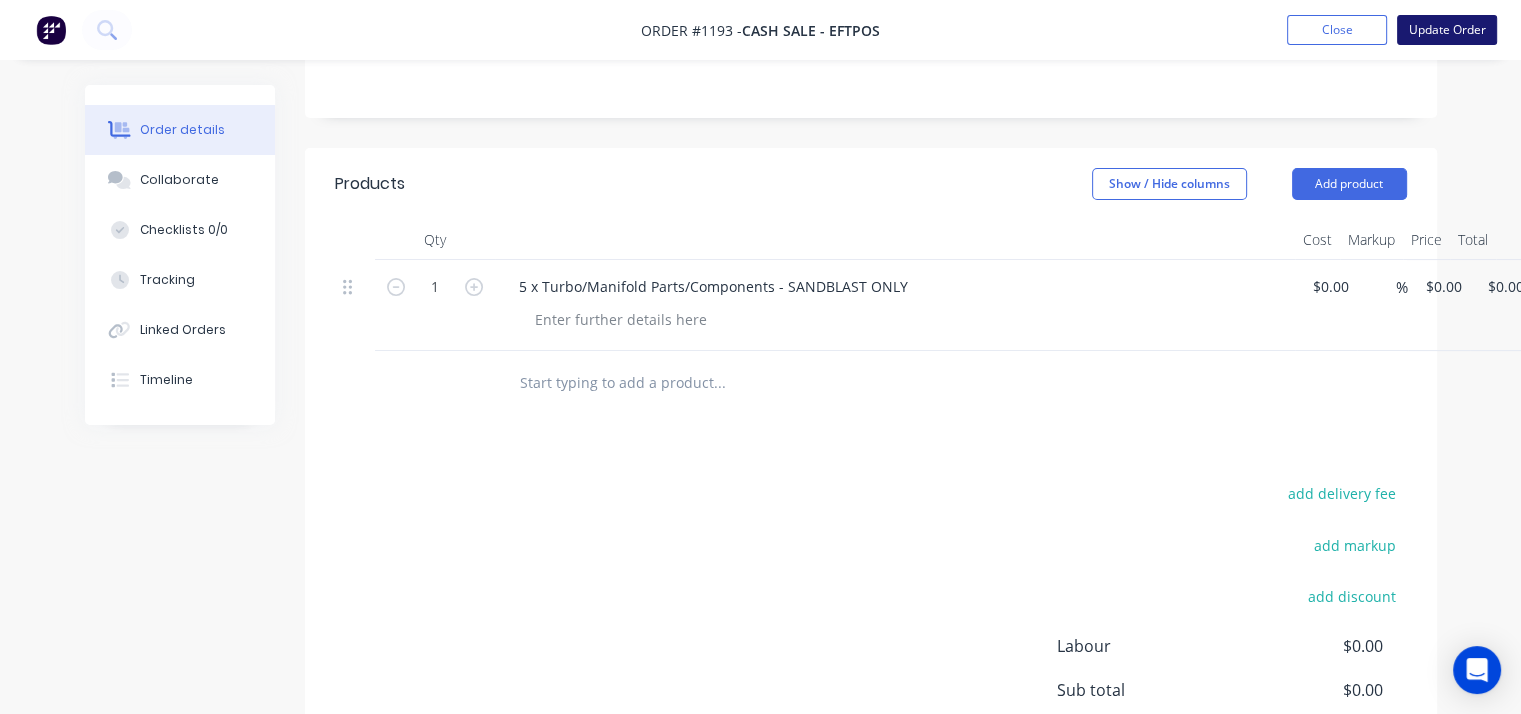 click on "Update Order" at bounding box center [1447, 30] 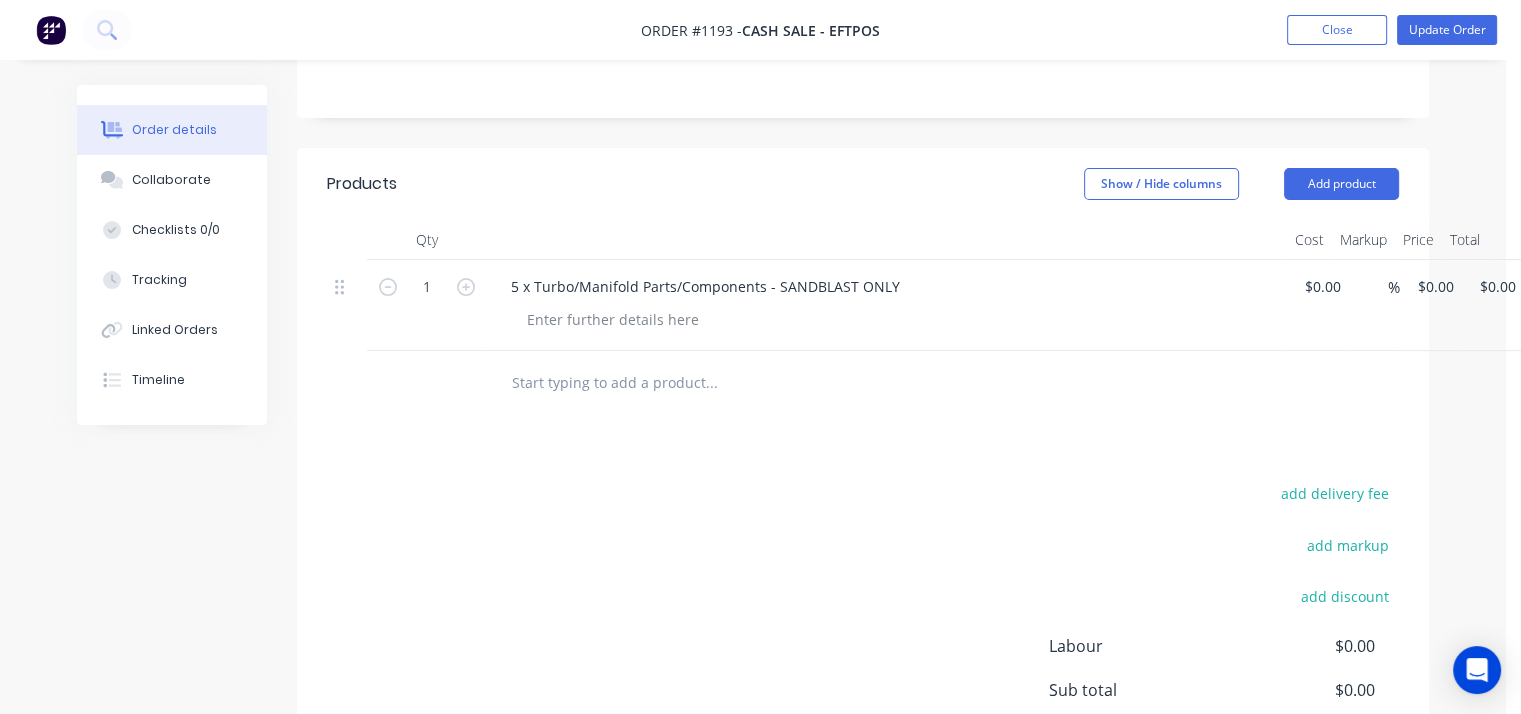 scroll, scrollTop: 0, scrollLeft: 0, axis: both 